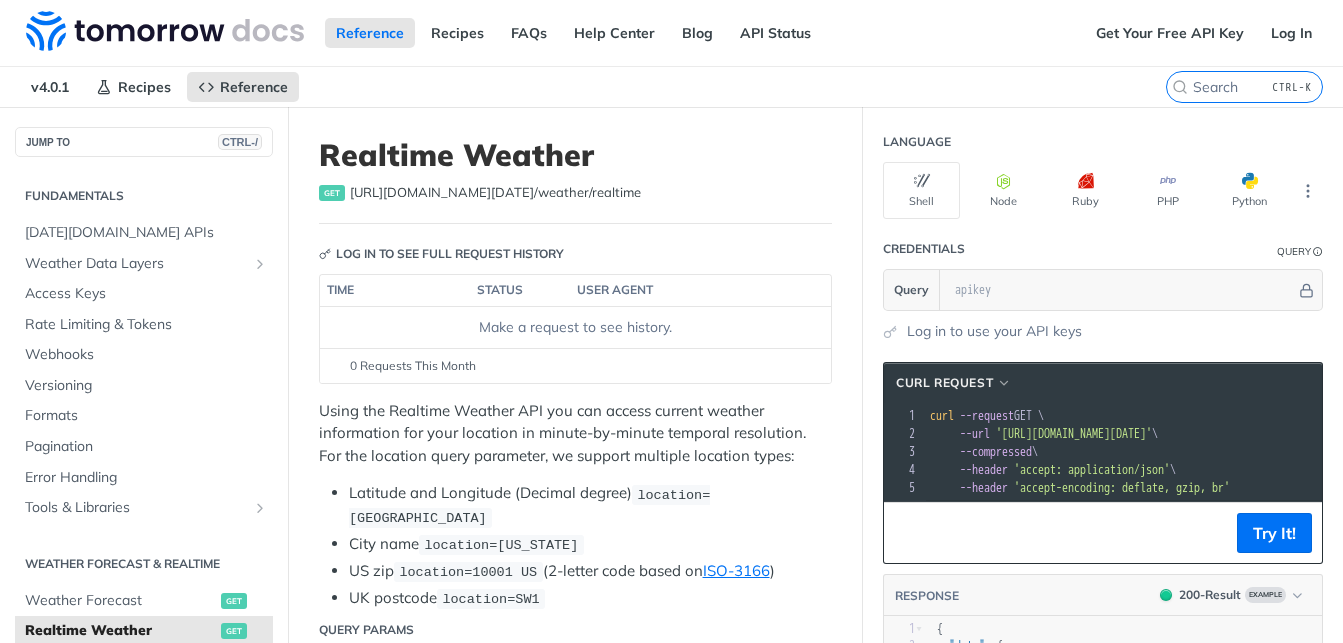 scroll, scrollTop: 480, scrollLeft: 0, axis: vertical 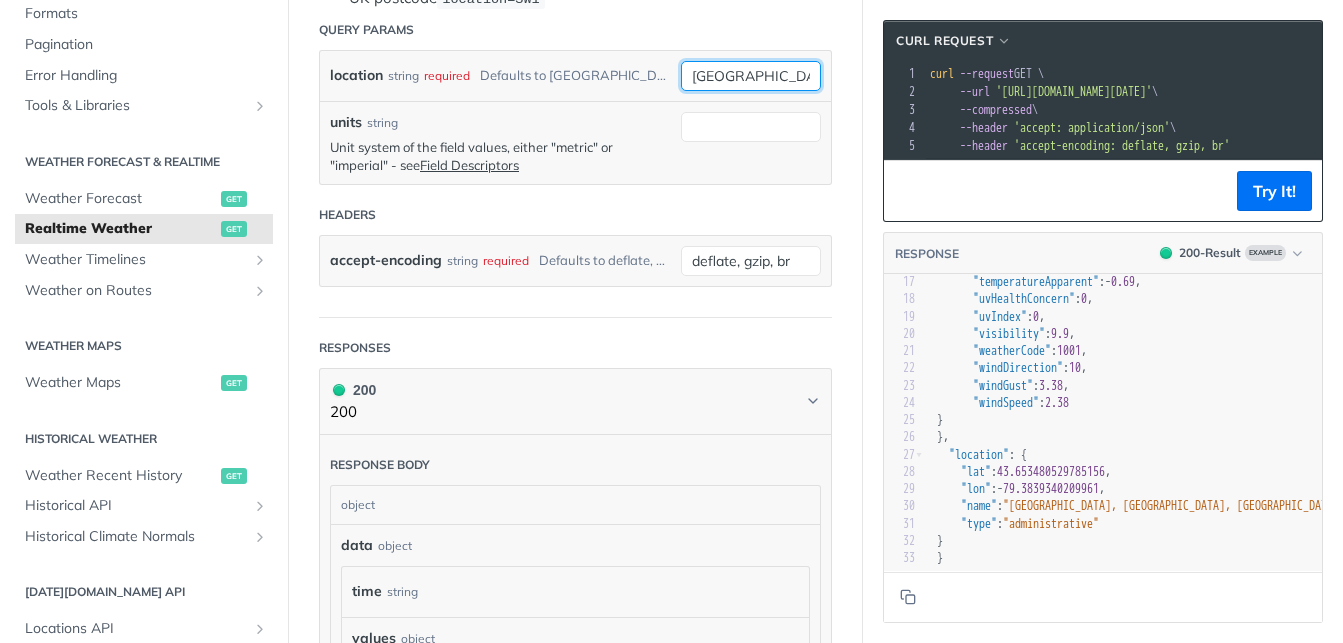 click on "[GEOGRAPHIC_DATA]" at bounding box center (751, 76) 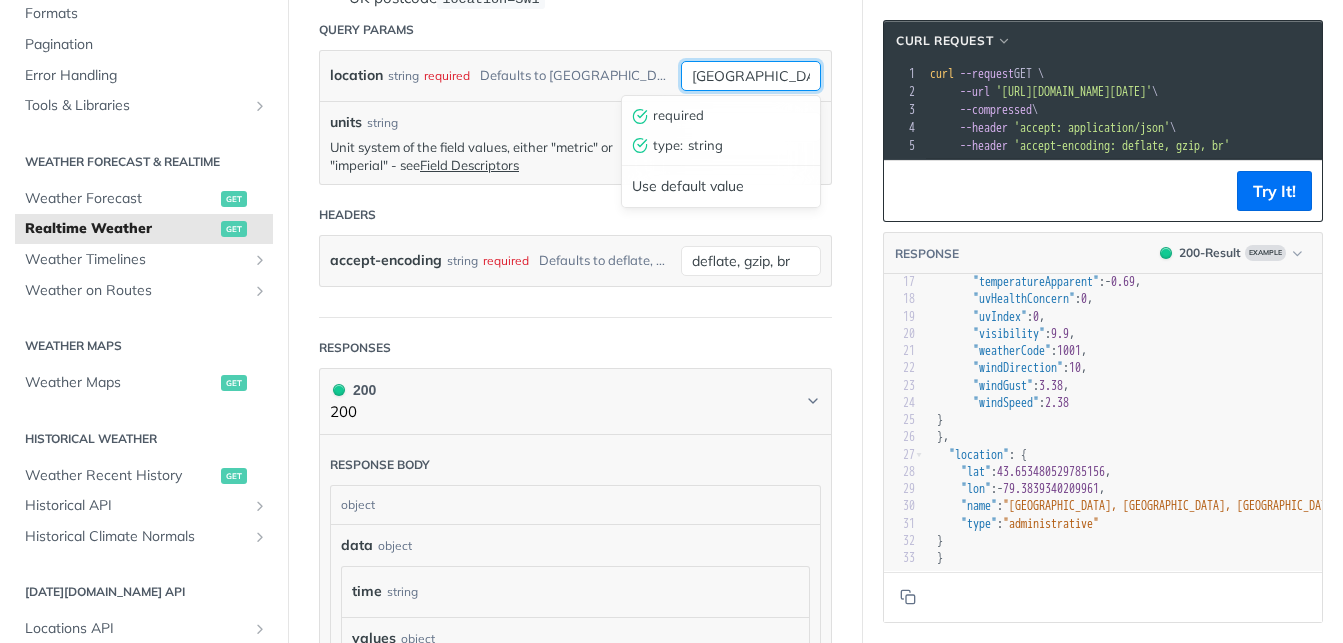click on "[GEOGRAPHIC_DATA]" at bounding box center [751, 76] 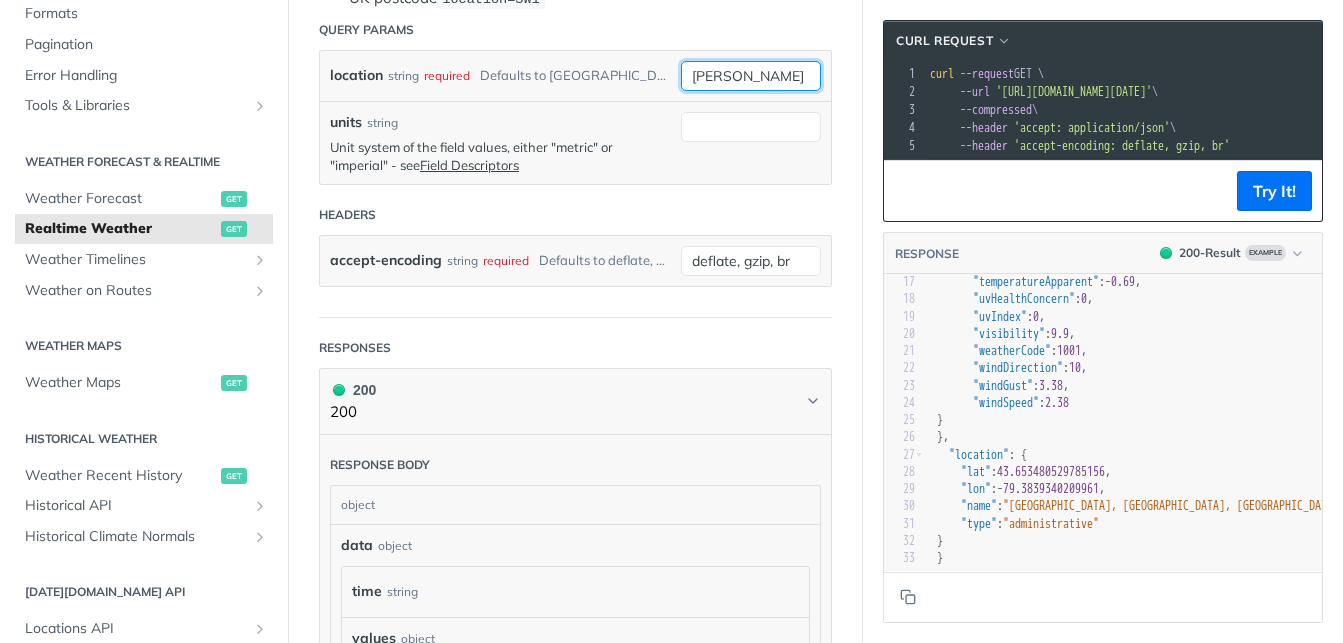 click on "[PERSON_NAME]" at bounding box center [751, 76] 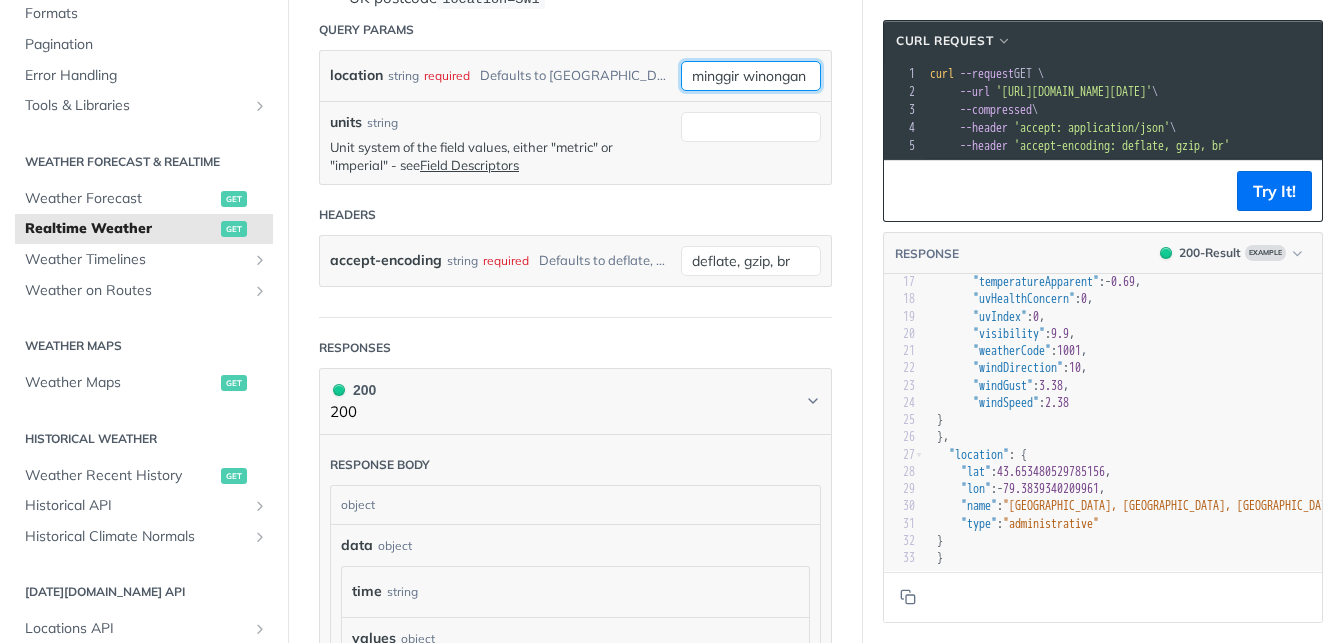 type on "minggir winongan" 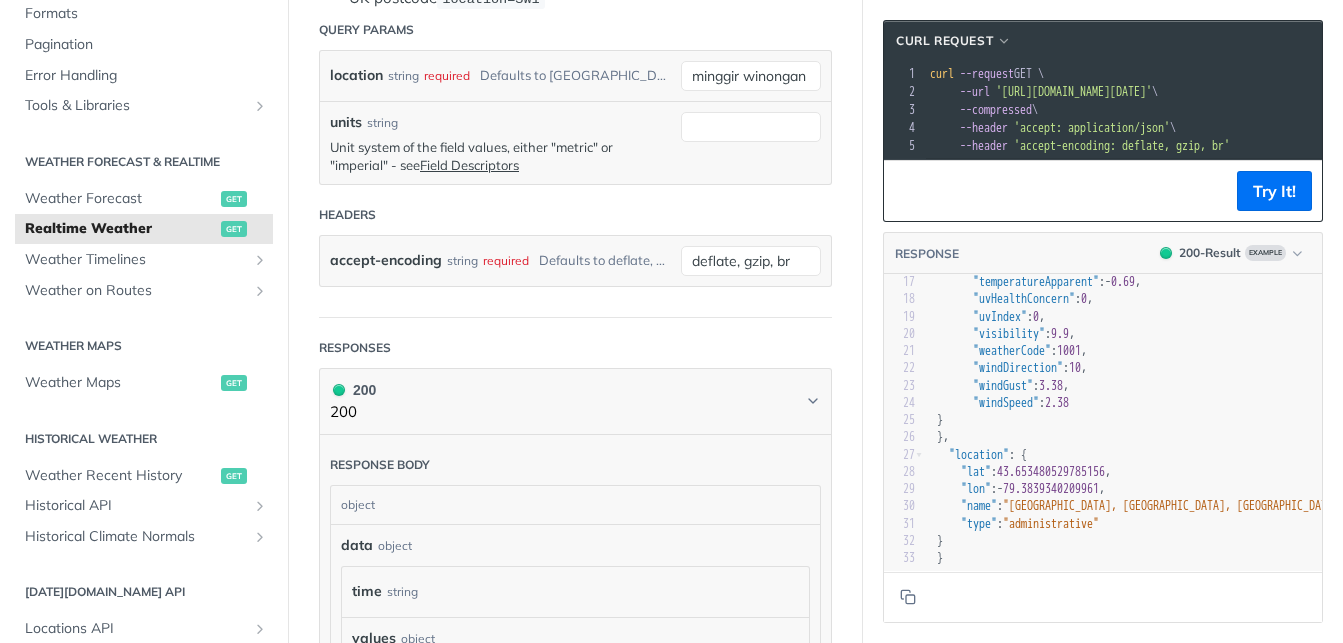 scroll, scrollTop: 0, scrollLeft: 183, axis: horizontal 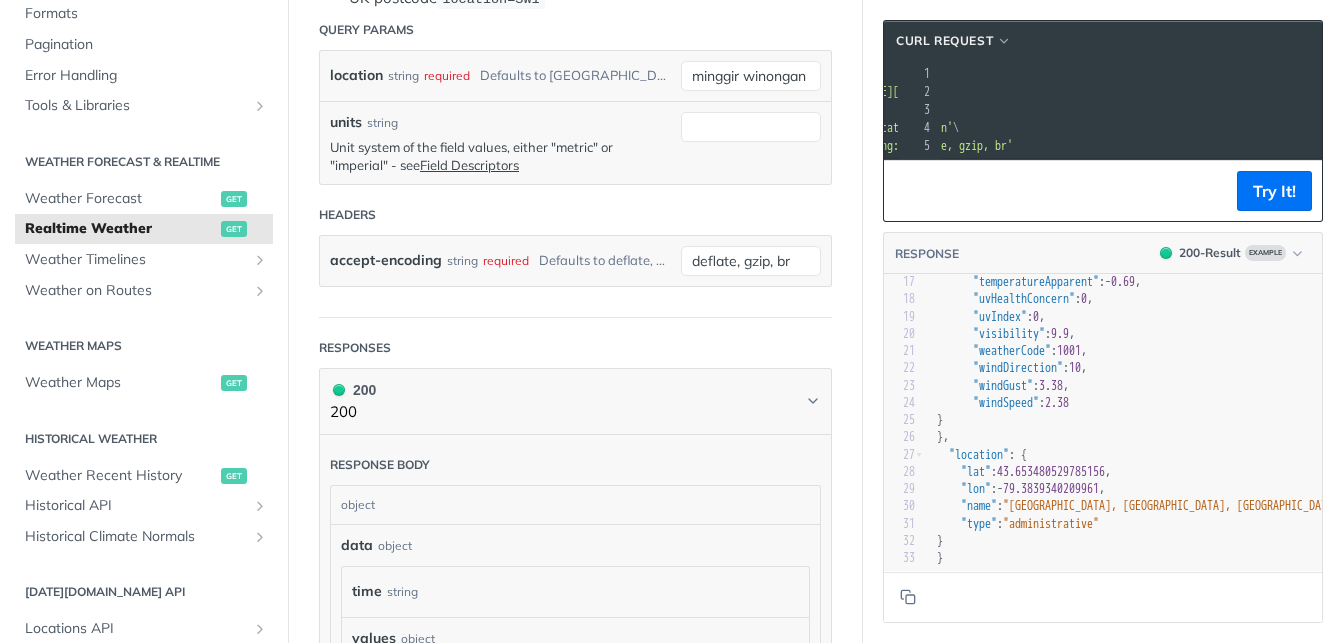 click on "--header   'accept: application/json'  \" at bounding box center (1023, 128) 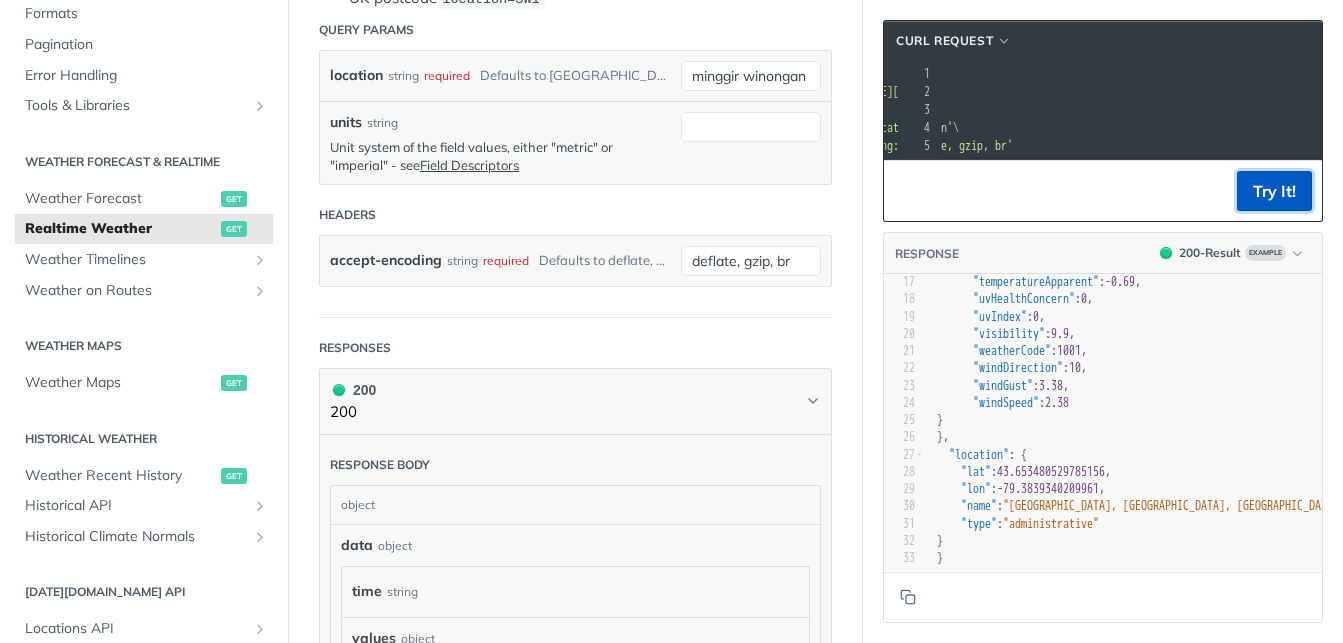 click on "Try It!" at bounding box center [1274, 191] 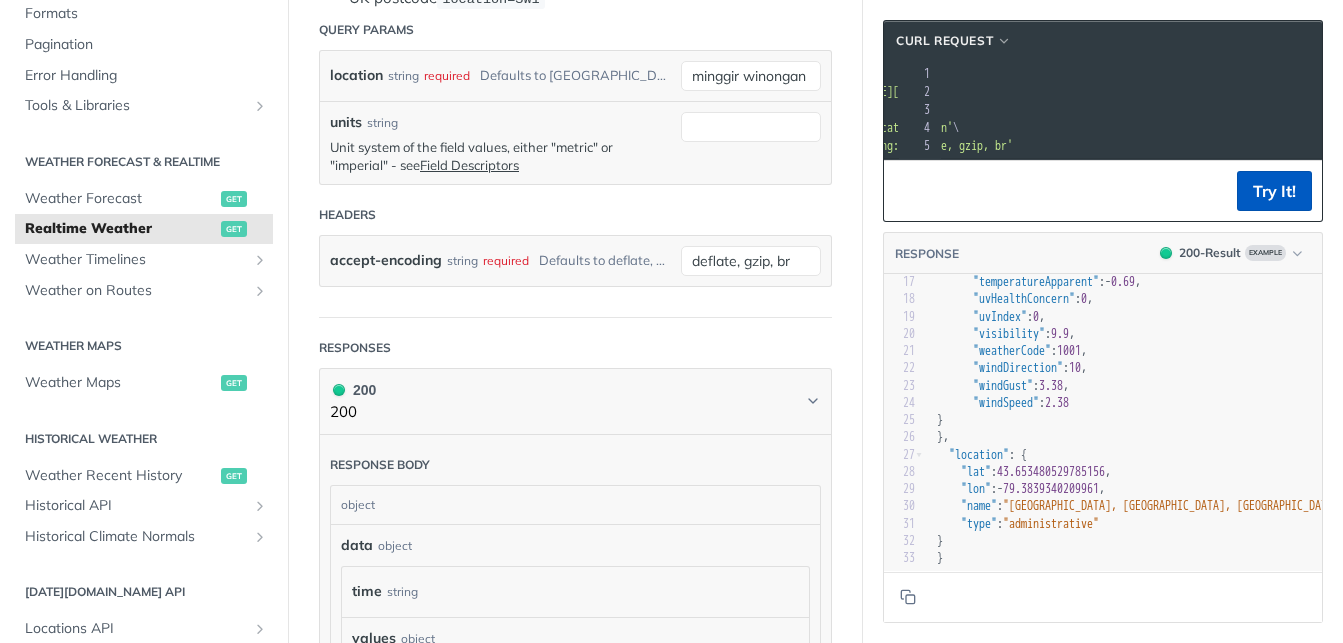 scroll, scrollTop: 270, scrollLeft: 0, axis: vertical 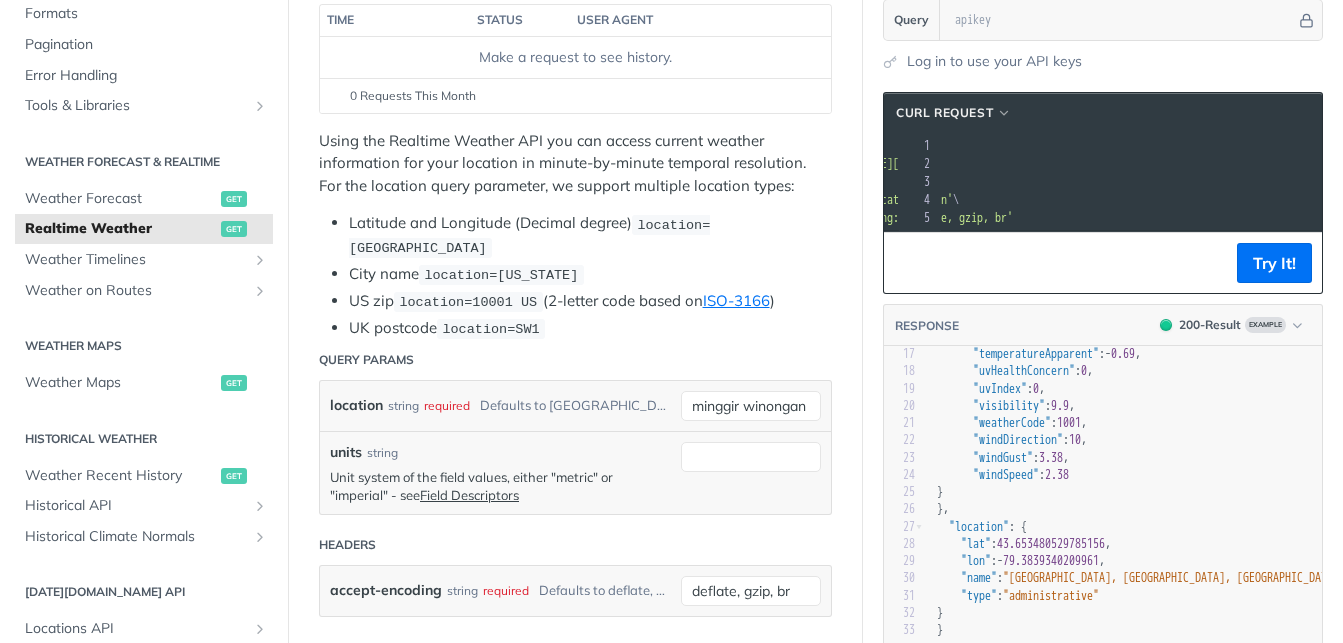 click on "Try It!" at bounding box center (1103, 262) 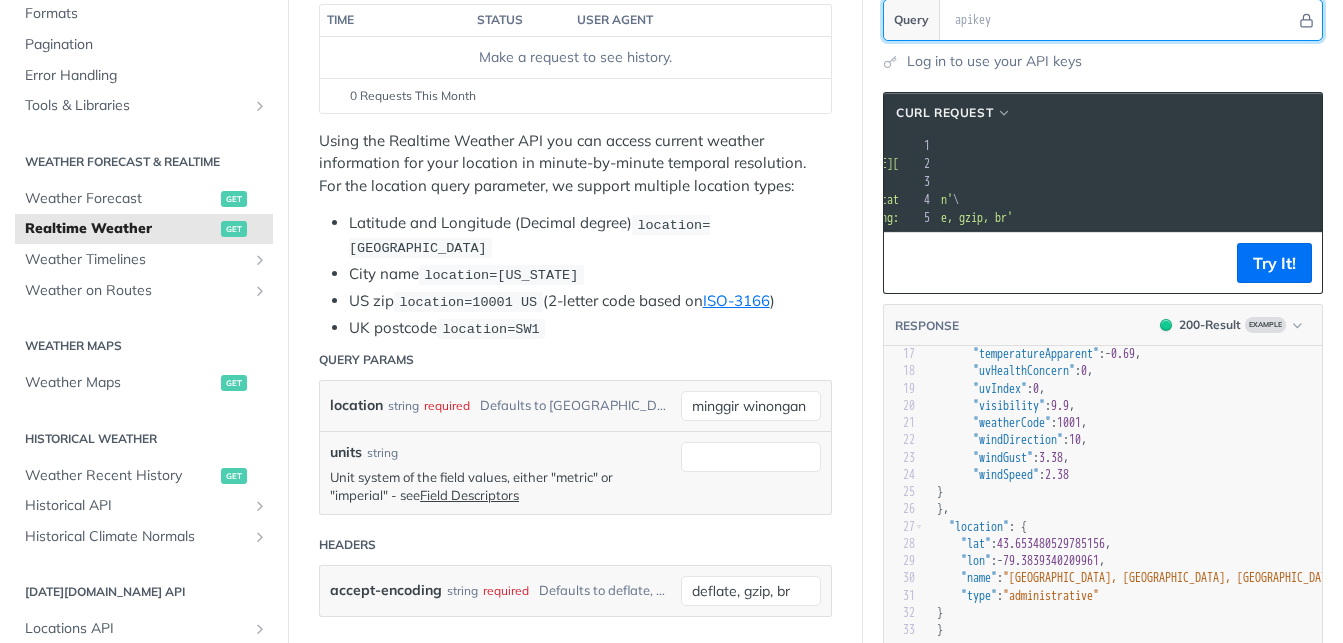 click at bounding box center (1120, 20) 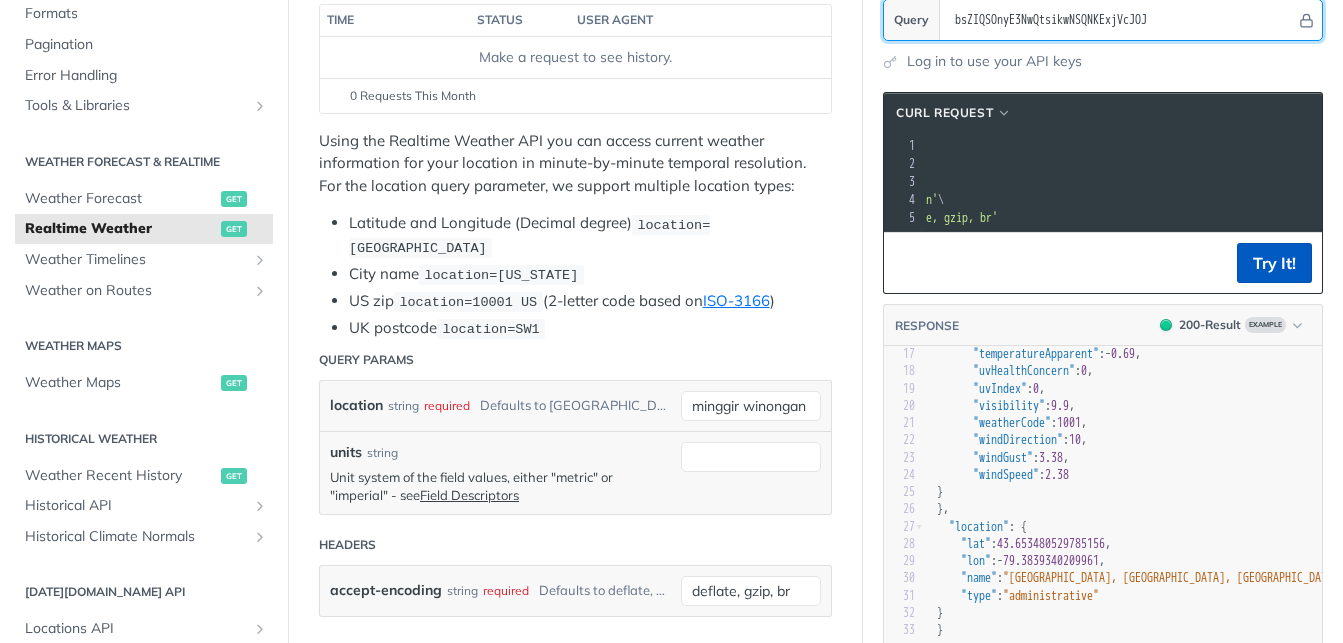 type on "bsZIQSOnyE3NwQtsikwNSQNKExjVcJOJ" 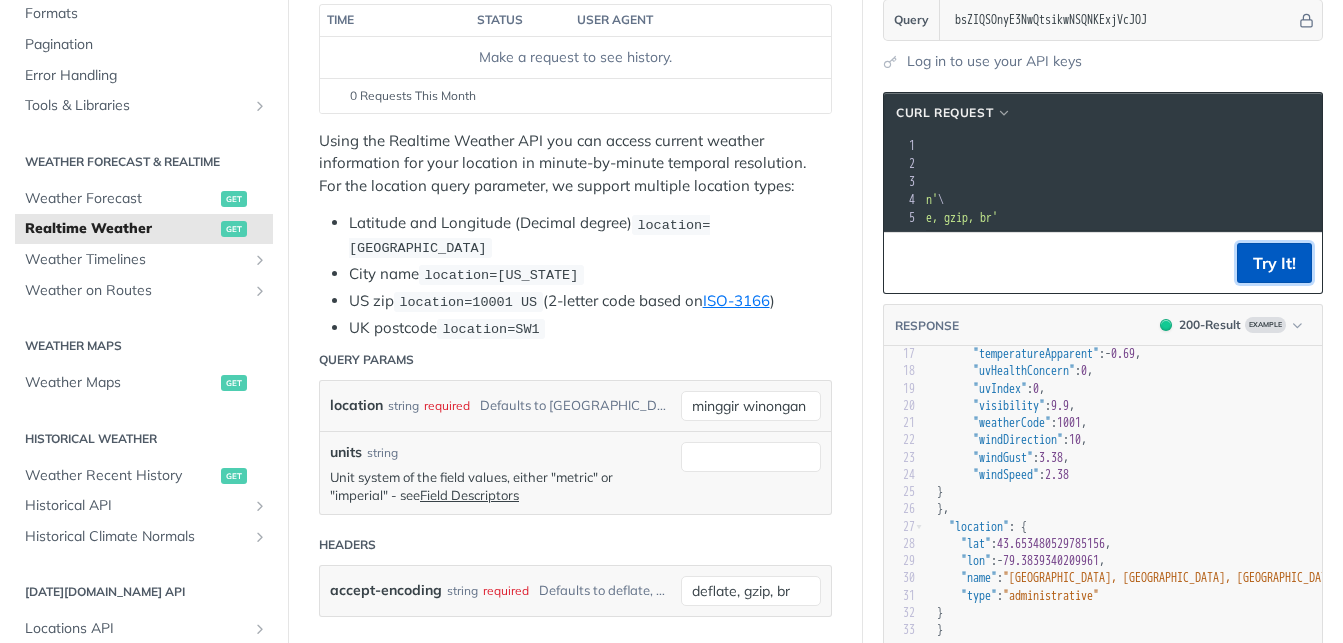 click on "Try It!" at bounding box center [1274, 263] 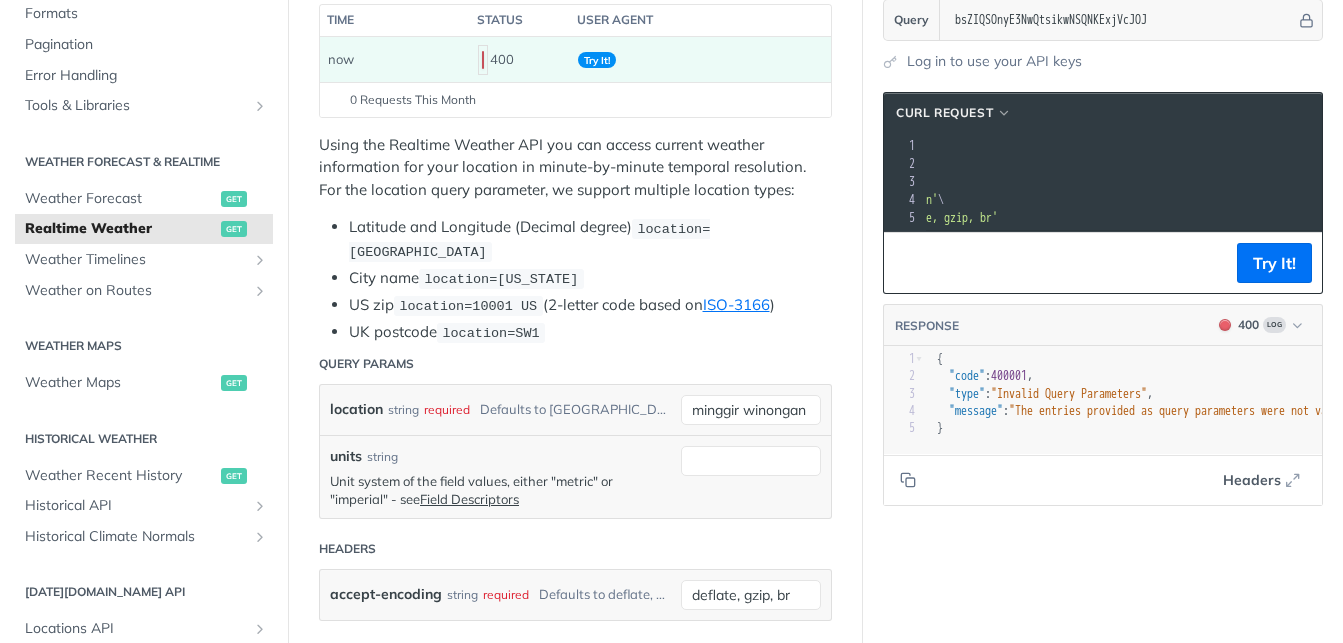 scroll, scrollTop: 0, scrollLeft: 0, axis: both 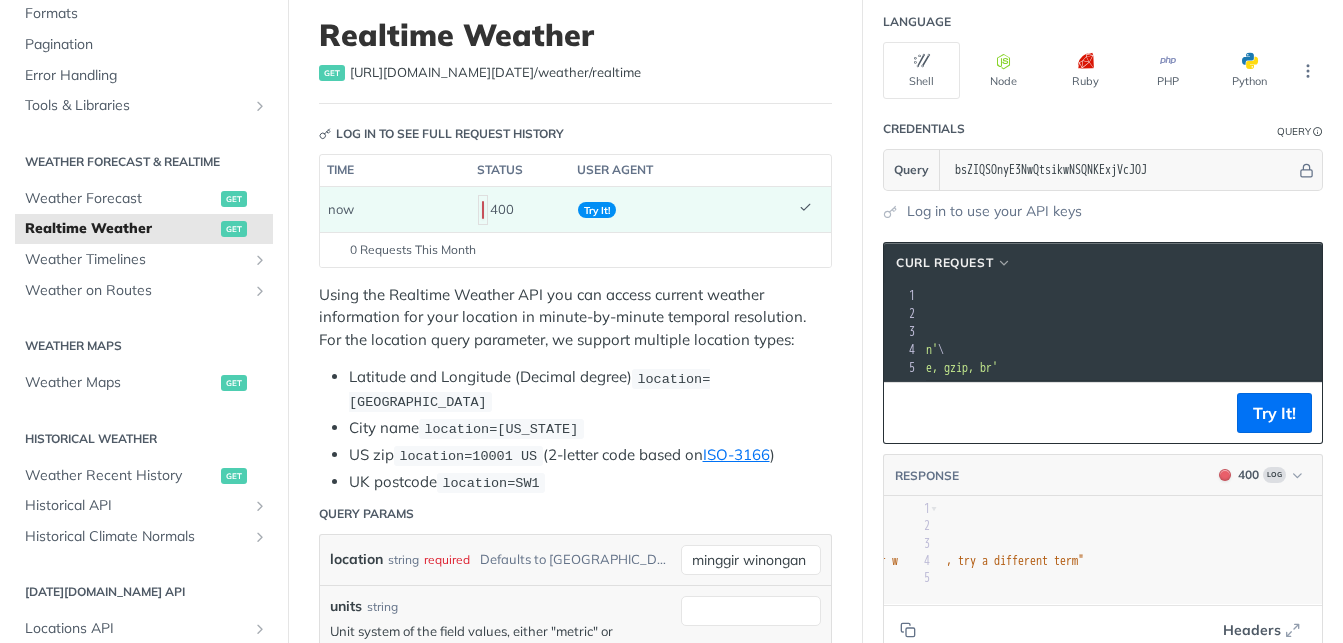 click on "Using the Realtime Weather API you can access current weather information for your location in minute-by-minute temporal resolution.
For the location query parameter, we support multiple location types:
Latitude and Longitude (Decimal degree)  location=[GEOGRAPHIC_DATA]
City name  location=[US_STATE]
[GEOGRAPHIC_DATA] zip  location=10001 [GEOGRAPHIC_DATA]  (2-letter code based on  ISO-3166 )
UK postcode  location=SW1" at bounding box center [575, 389] 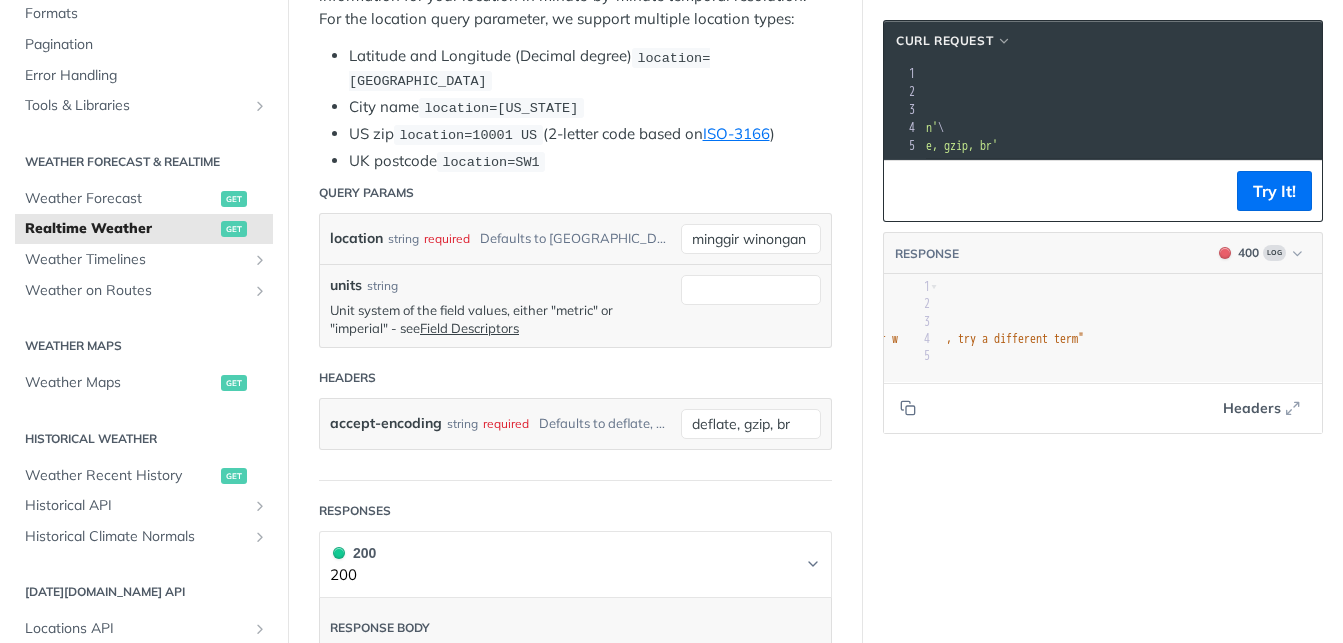 scroll, scrollTop: 360, scrollLeft: 0, axis: vertical 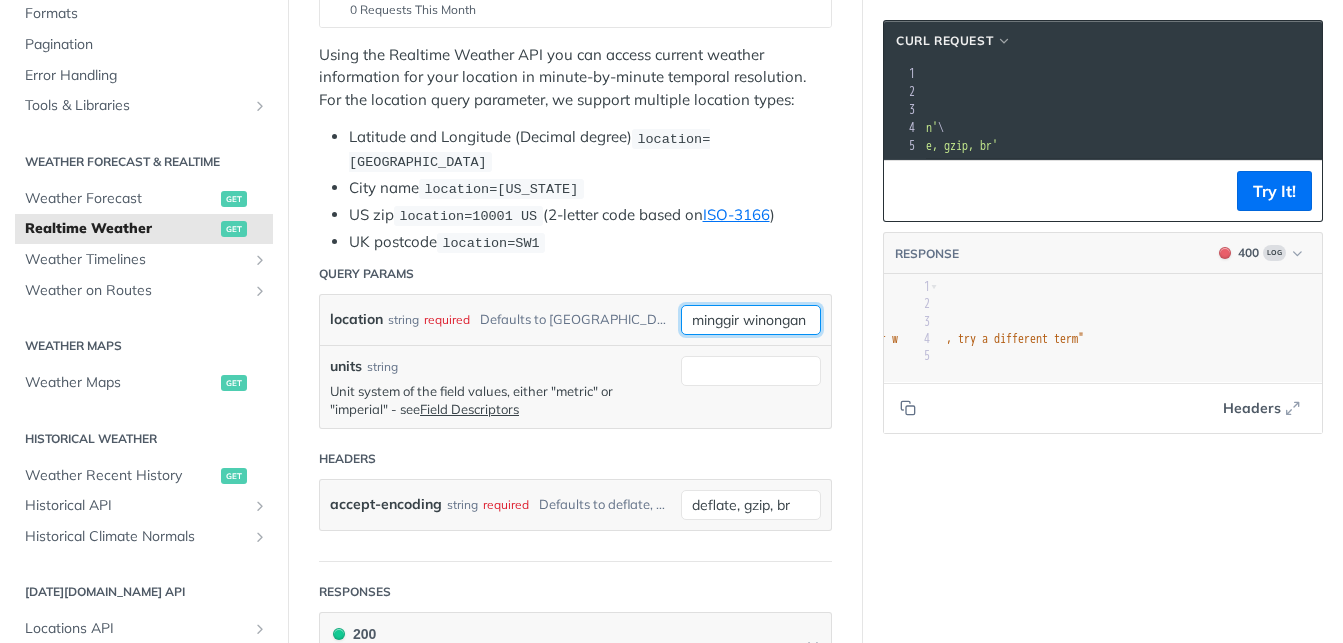 click on "minggir winongan" at bounding box center (751, 320) 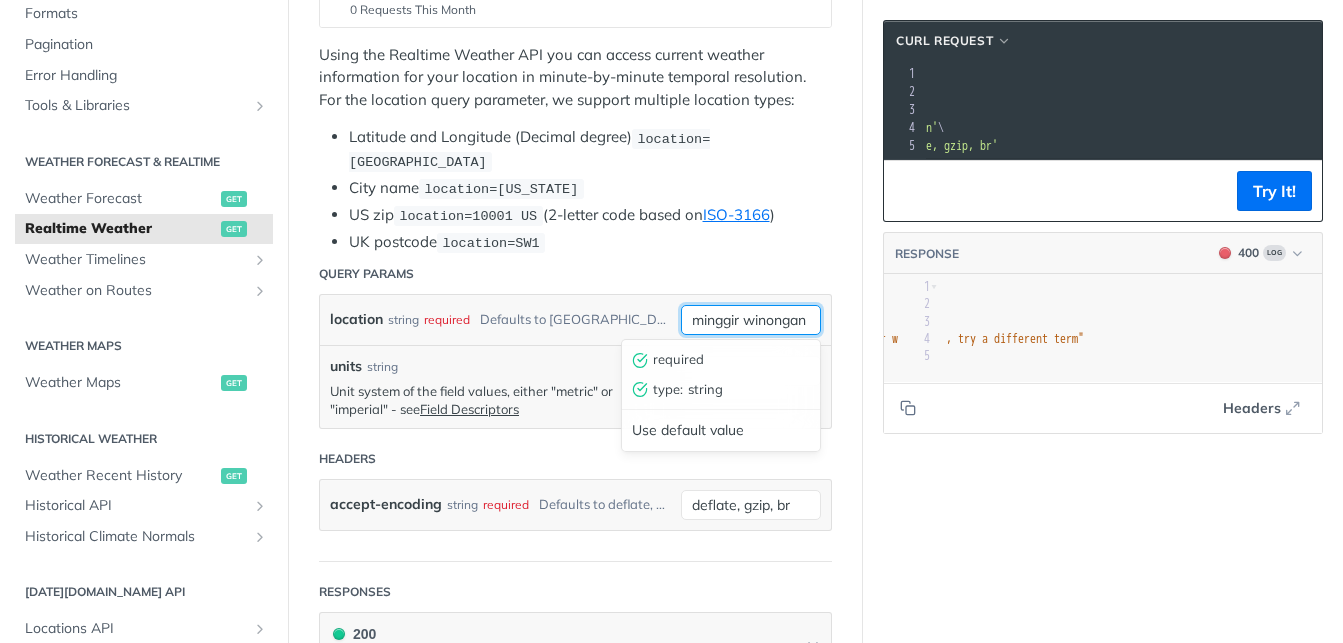 click on "minggir winongan" at bounding box center [751, 320] 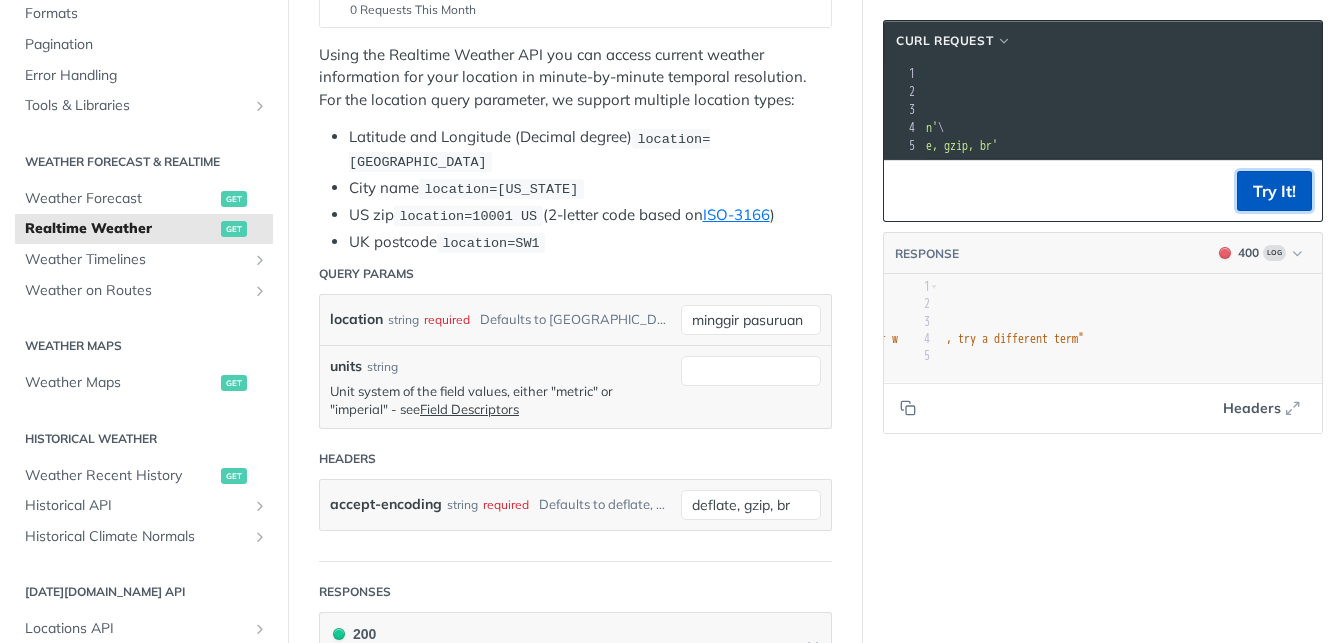 click on "Try It!" at bounding box center [1274, 191] 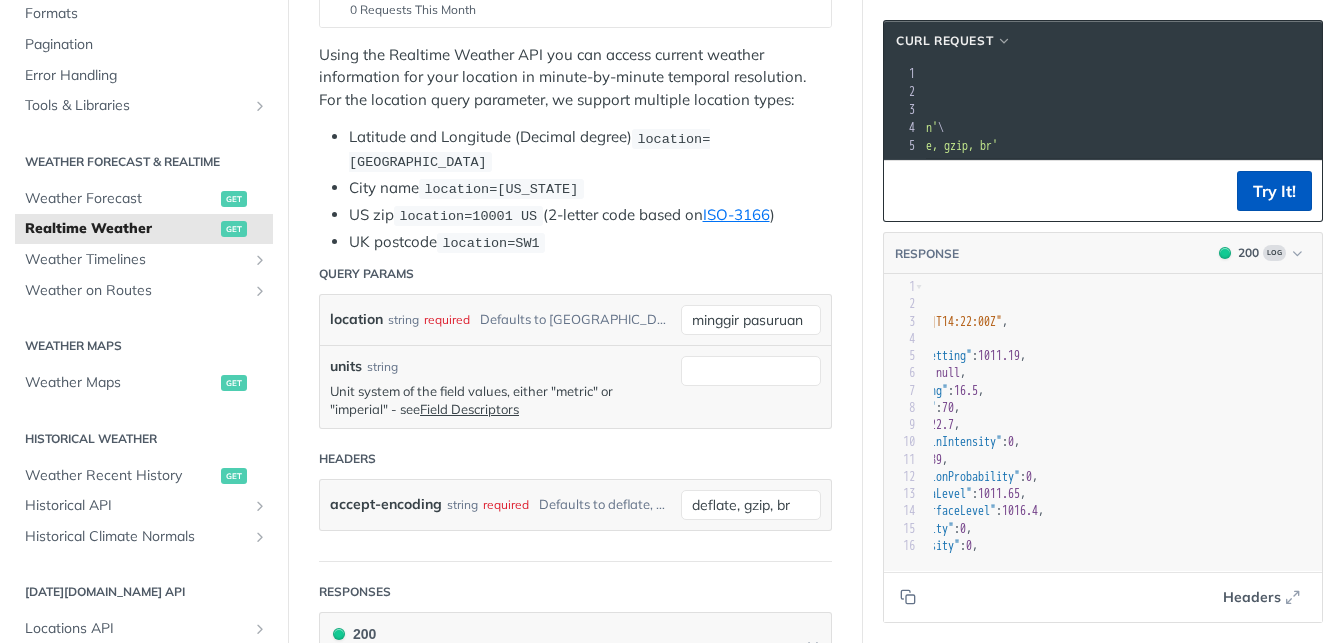 scroll, scrollTop: 0, scrollLeft: 109, axis: horizontal 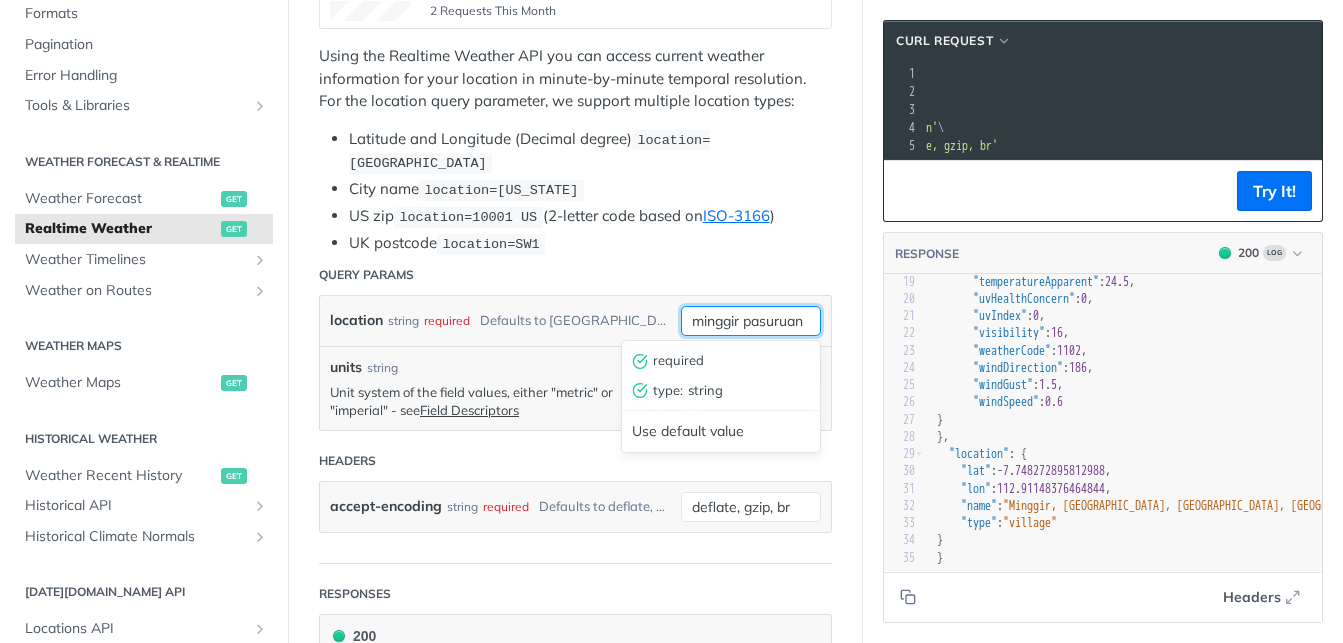 click on "minggir pasuruan" at bounding box center (751, 321) 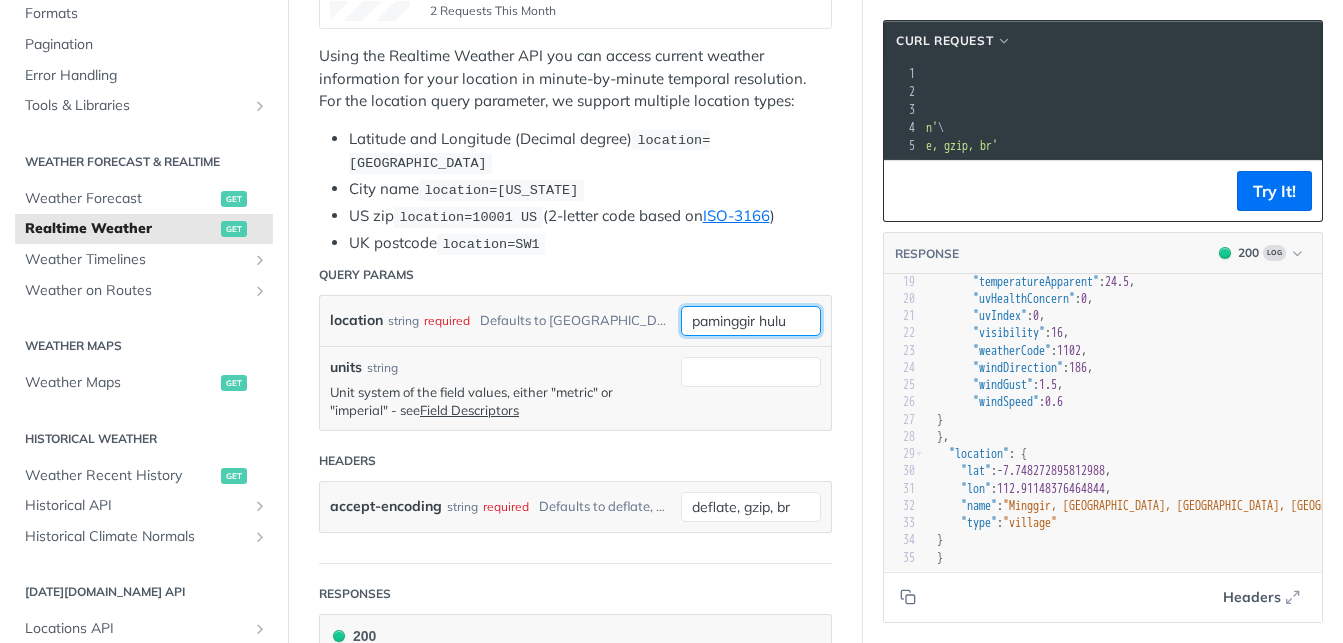 click on "paminggir hulu" at bounding box center (751, 321) 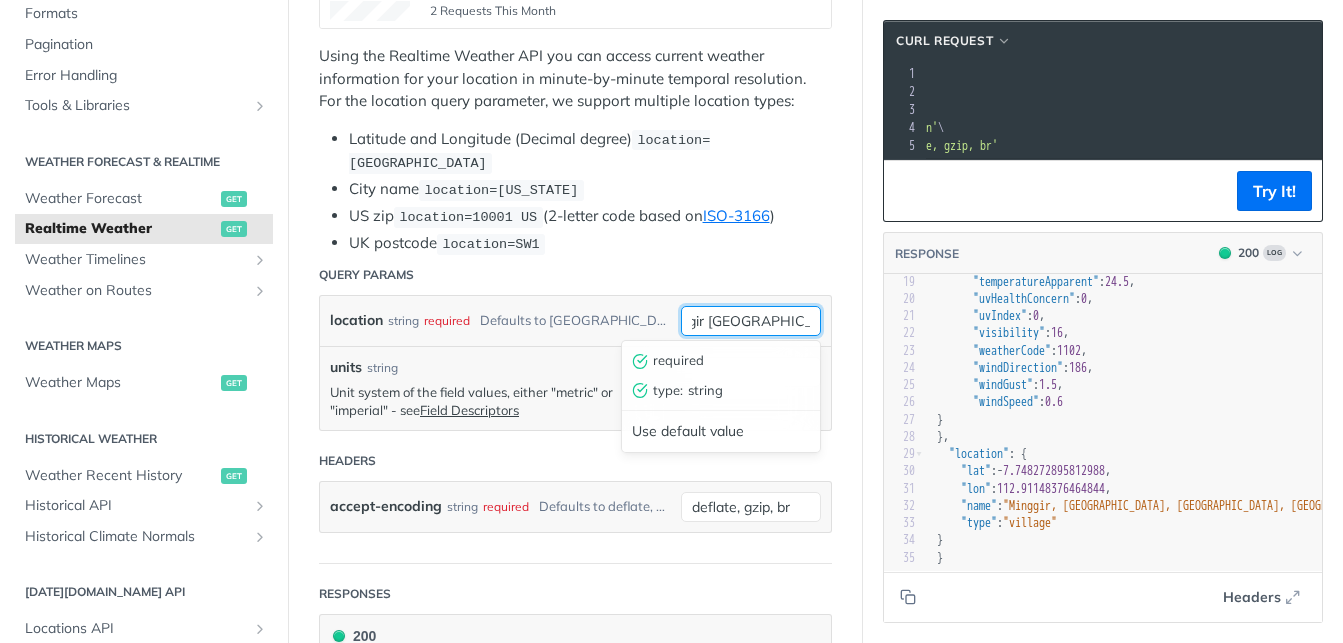 scroll, scrollTop: 0, scrollLeft: 64, axis: horizontal 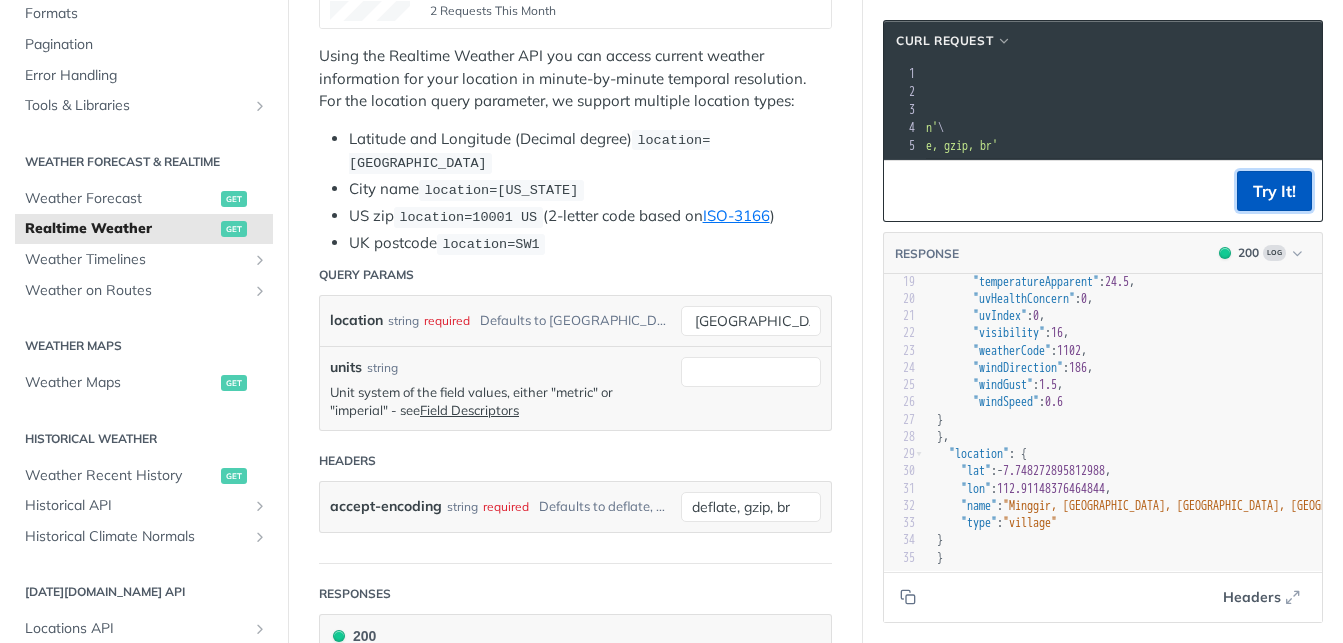 click on "Try It!" at bounding box center [1274, 191] 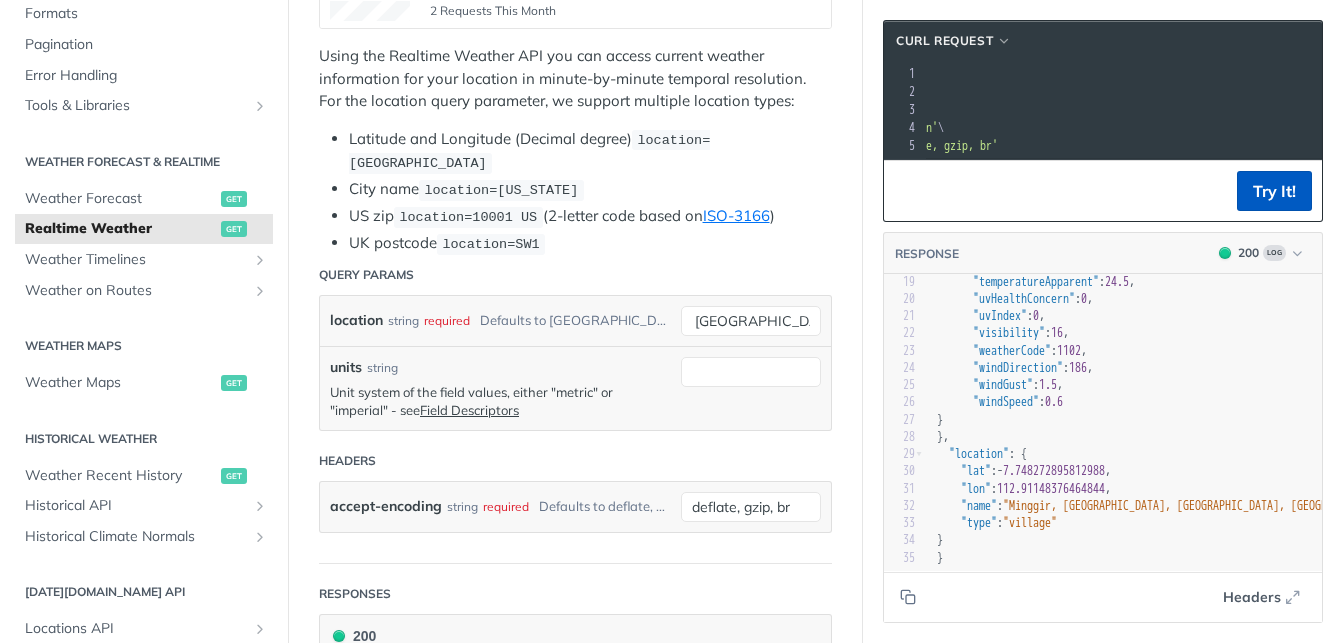 scroll, scrollTop: 0, scrollLeft: 0, axis: both 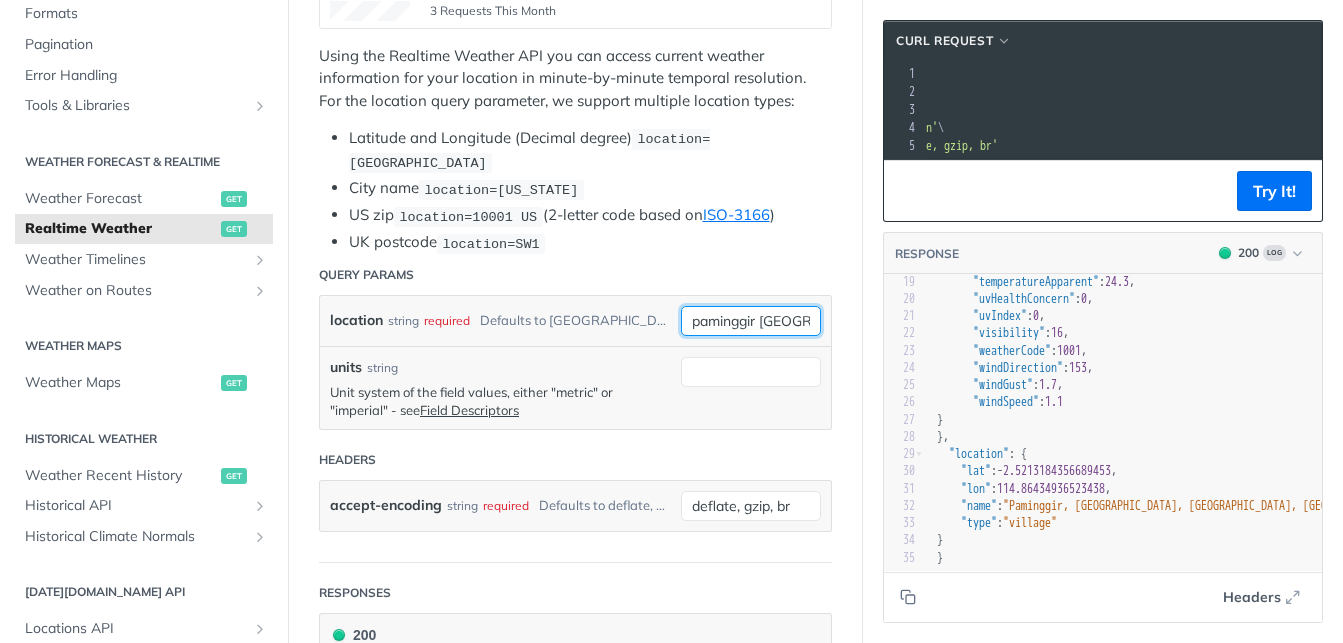click on "paminggir [GEOGRAPHIC_DATA]" at bounding box center [751, 321] 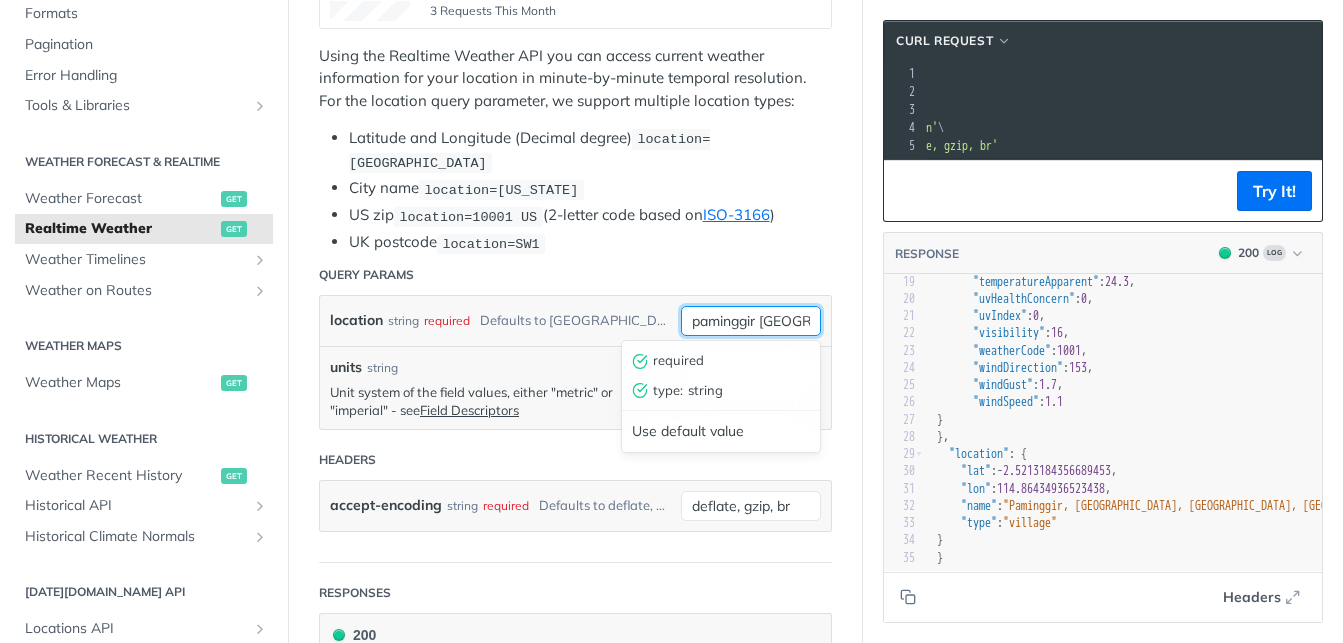 paste on "Paminggir, [GEOGRAPHIC_DATA][PERSON_NAME]" 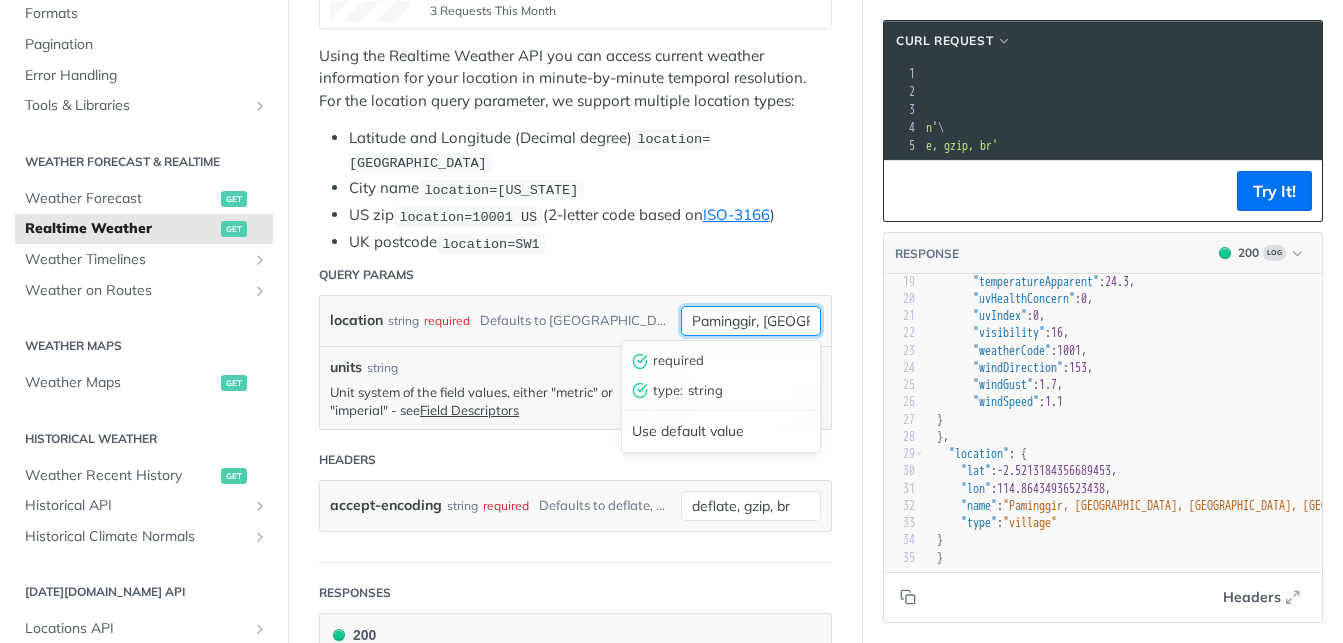 scroll, scrollTop: 0, scrollLeft: 25, axis: horizontal 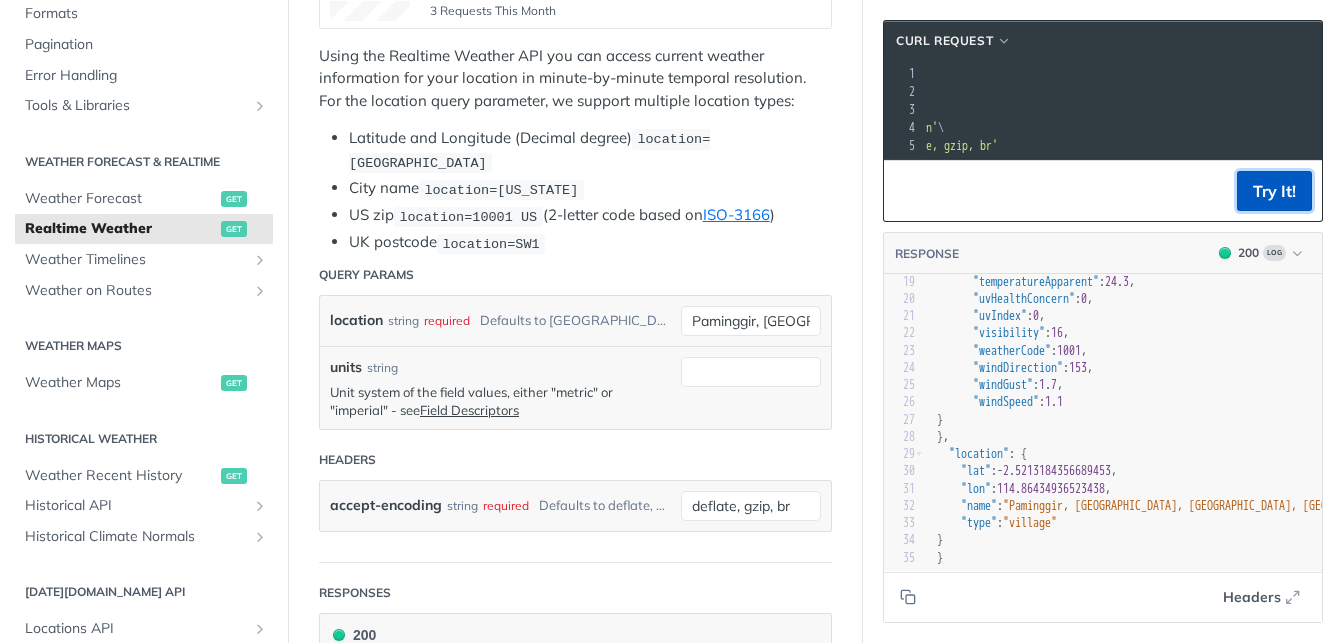 click on "Try It!" at bounding box center [1274, 191] 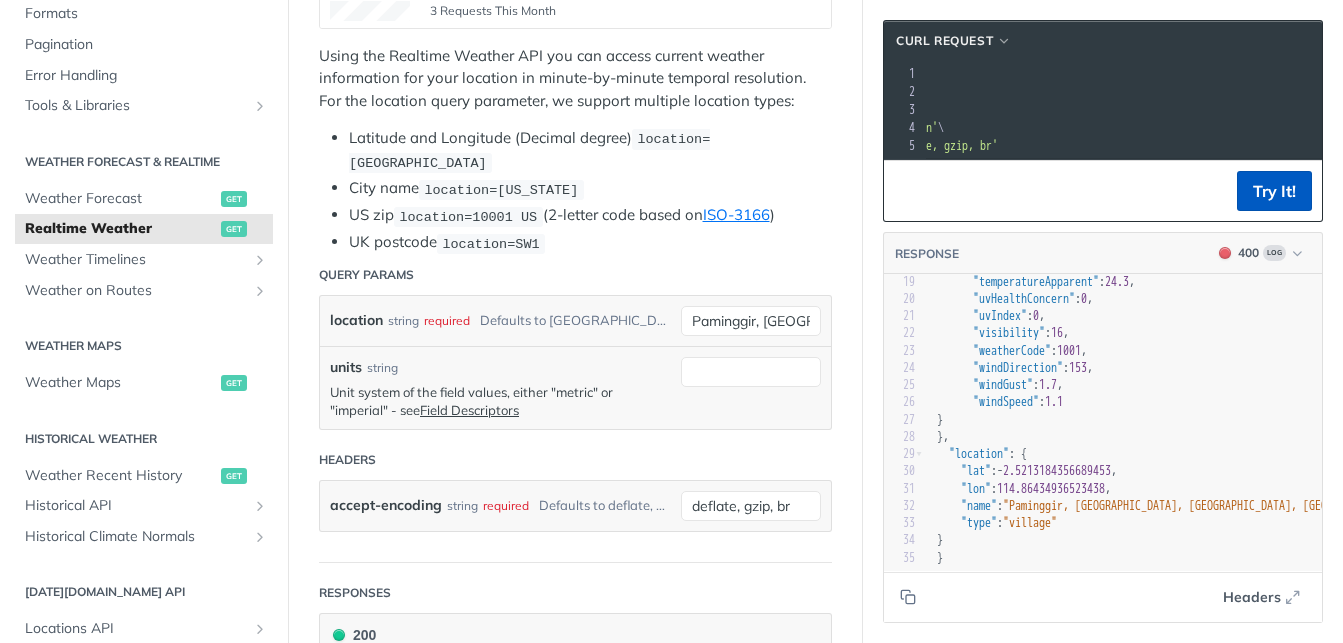scroll, scrollTop: 0, scrollLeft: 0, axis: both 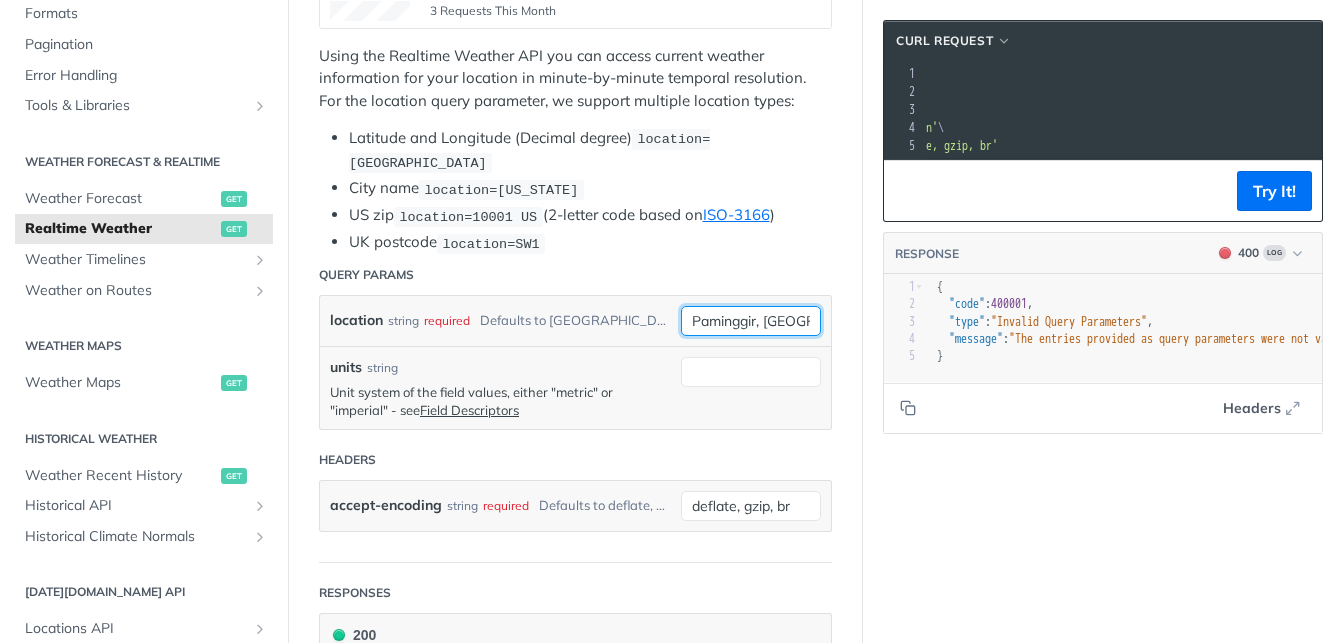 click on "Paminggir, [GEOGRAPHIC_DATA]" at bounding box center [751, 321] 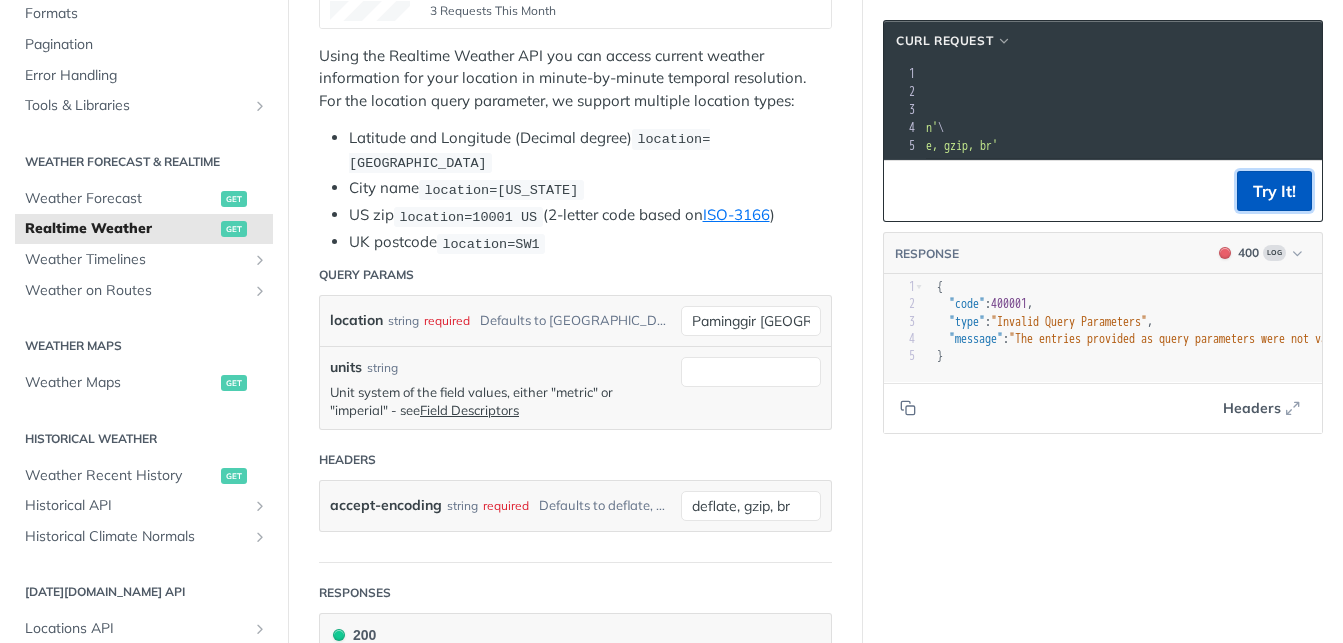 click on "Try It!" at bounding box center (1274, 191) 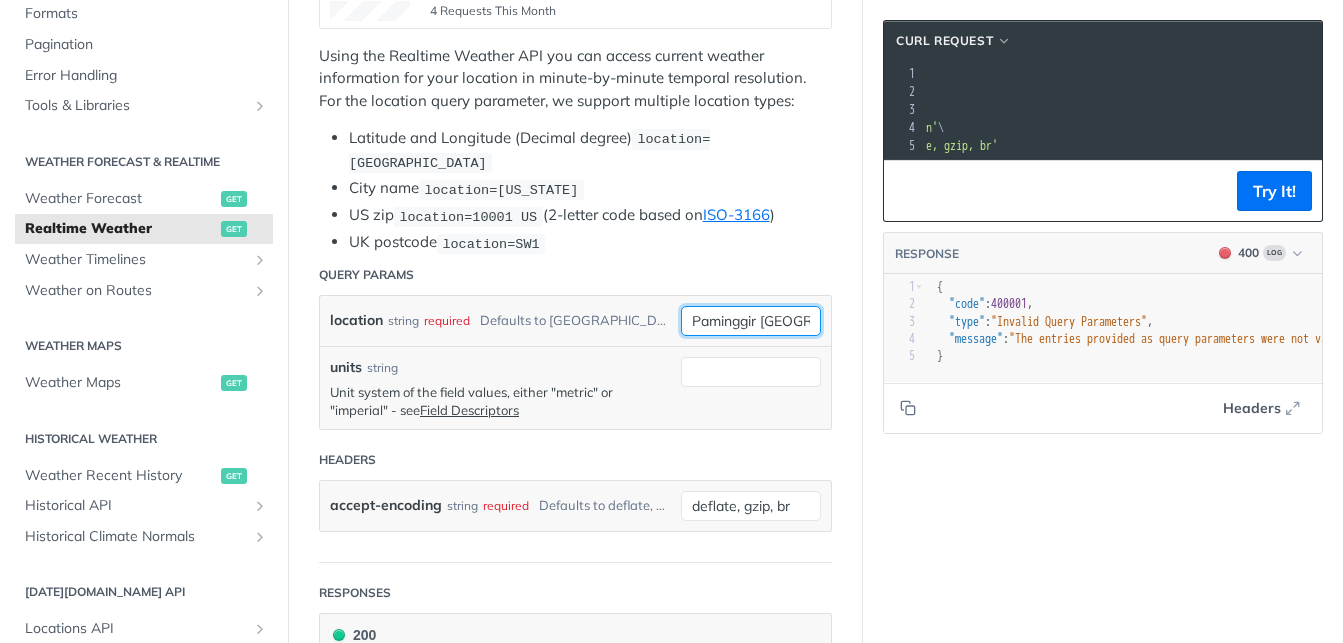 click on "Paminggir [GEOGRAPHIC_DATA] Kota" at bounding box center (751, 321) 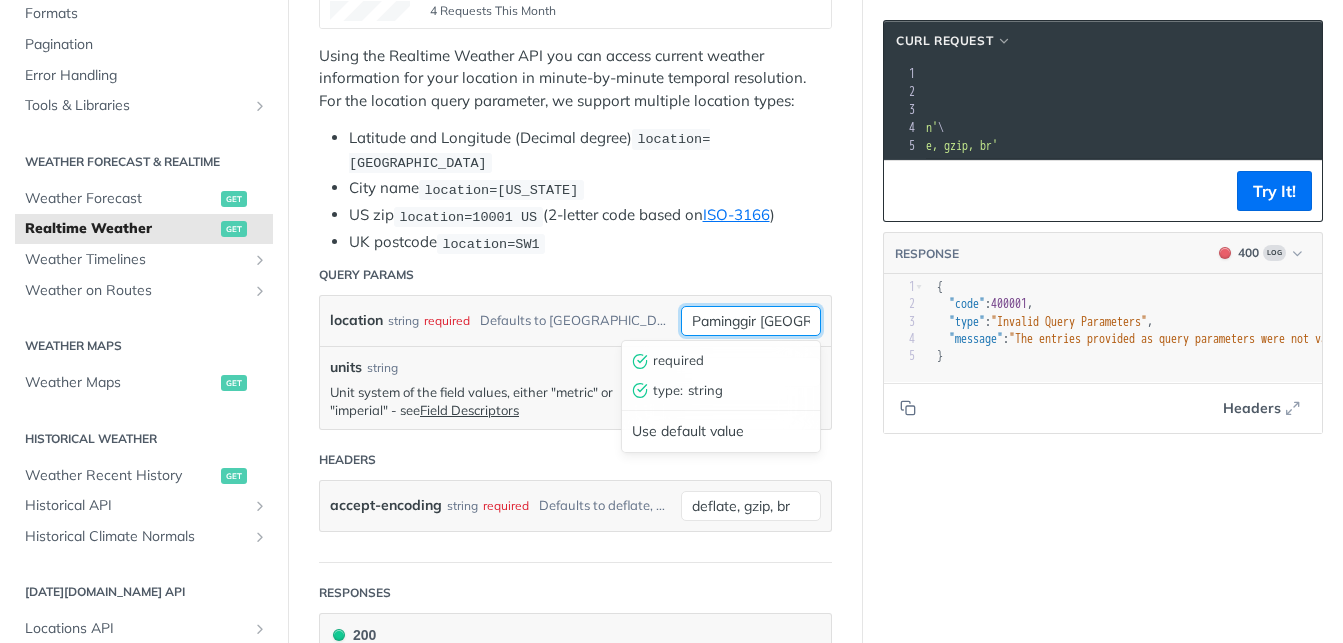 click on "Paminggir [GEOGRAPHIC_DATA] Kota" at bounding box center (751, 321) 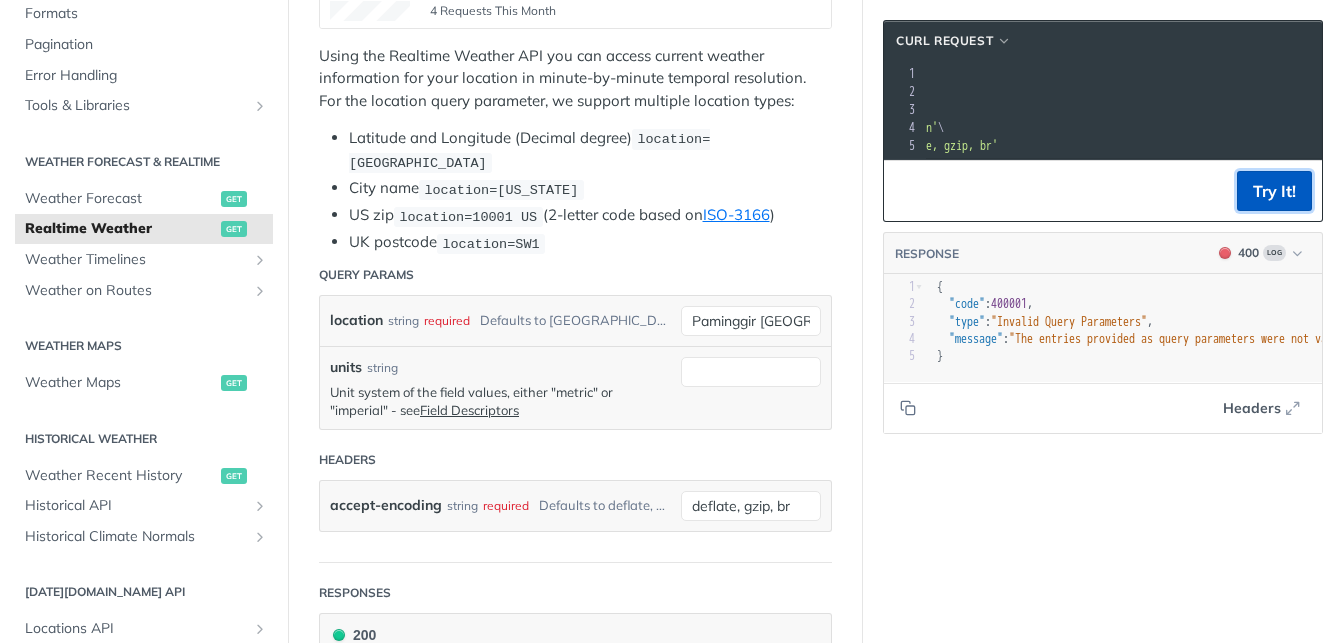 click on "Try It!" at bounding box center [1274, 191] 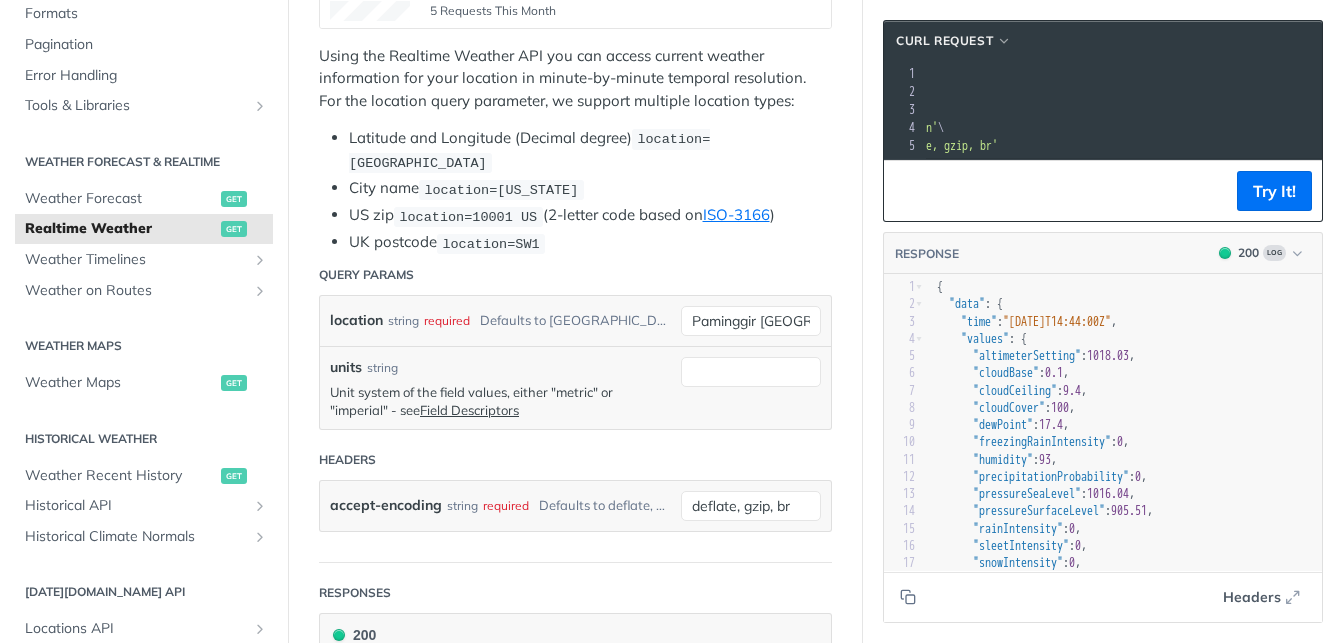 scroll, scrollTop: 346, scrollLeft: 0, axis: vertical 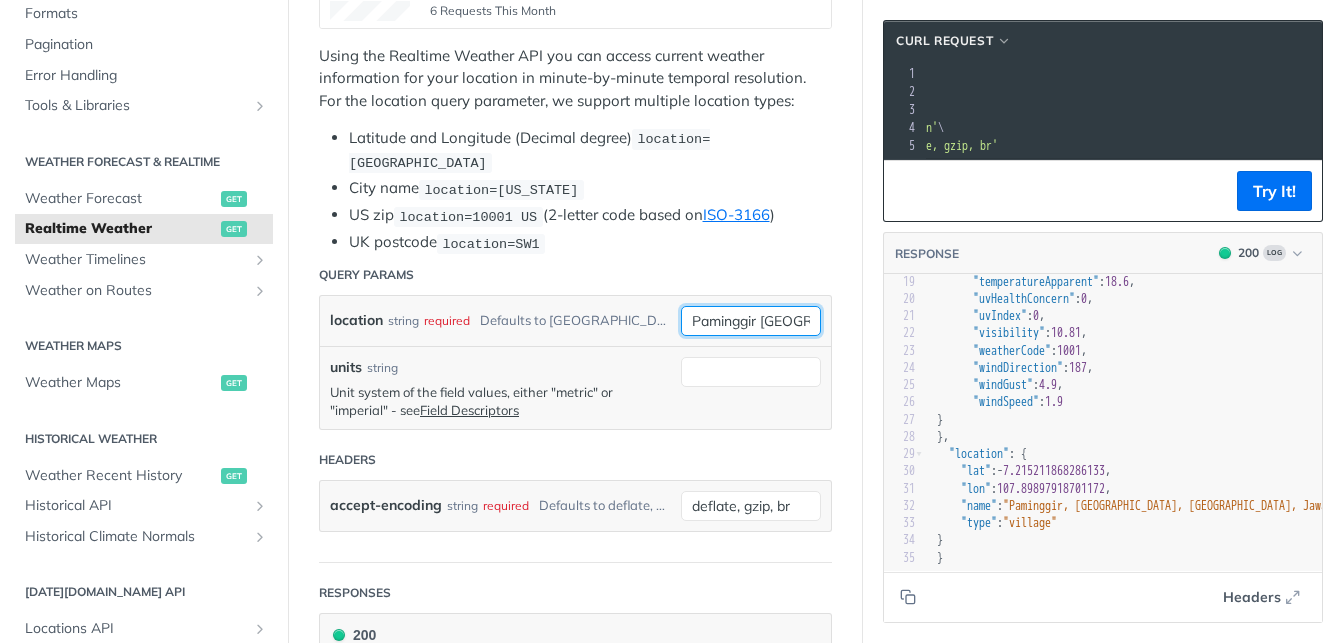 click on "Paminggir [GEOGRAPHIC_DATA]" at bounding box center (751, 321) 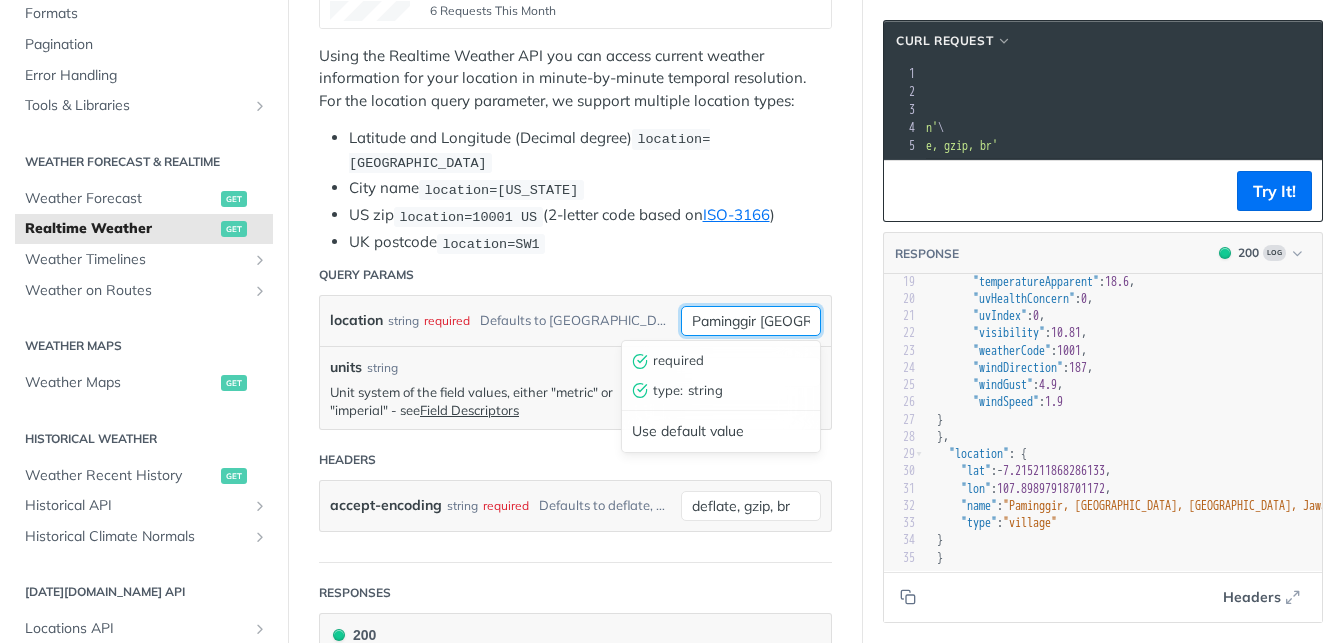 click on "Paminggir [GEOGRAPHIC_DATA]" at bounding box center (751, 321) 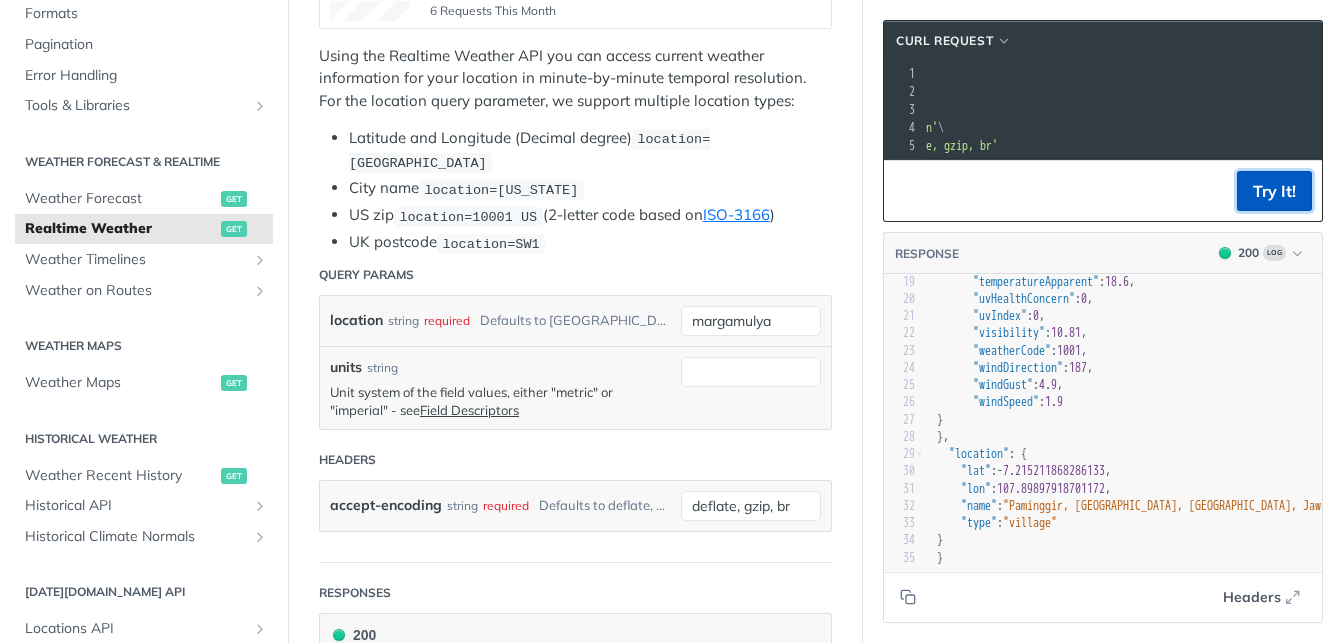 click on "Try It!" at bounding box center (1274, 191) 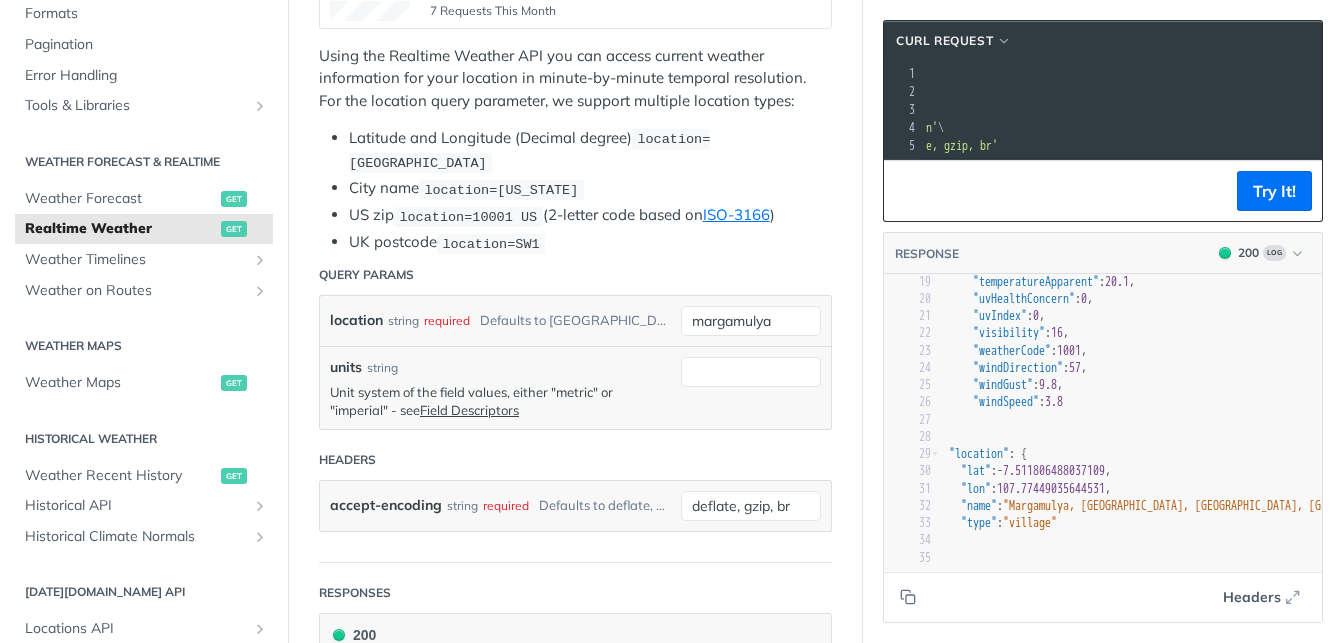 scroll, scrollTop: 0, scrollLeft: 74, axis: horizontal 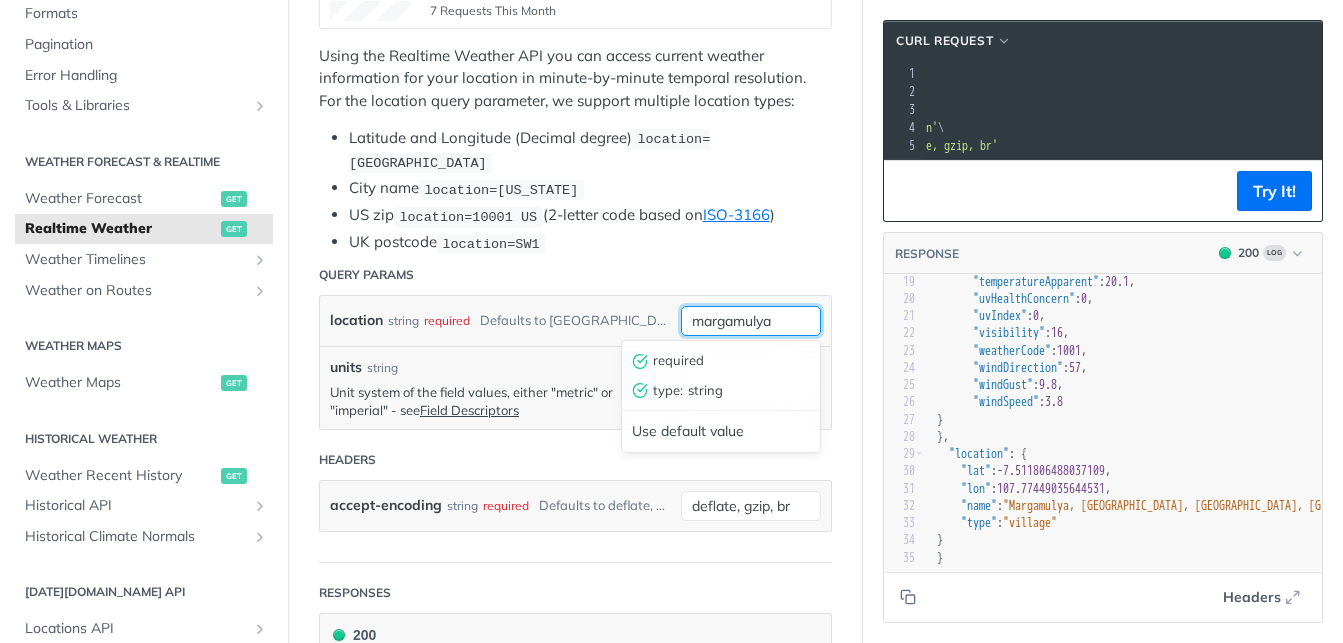 click on "margamulya" at bounding box center [751, 321] 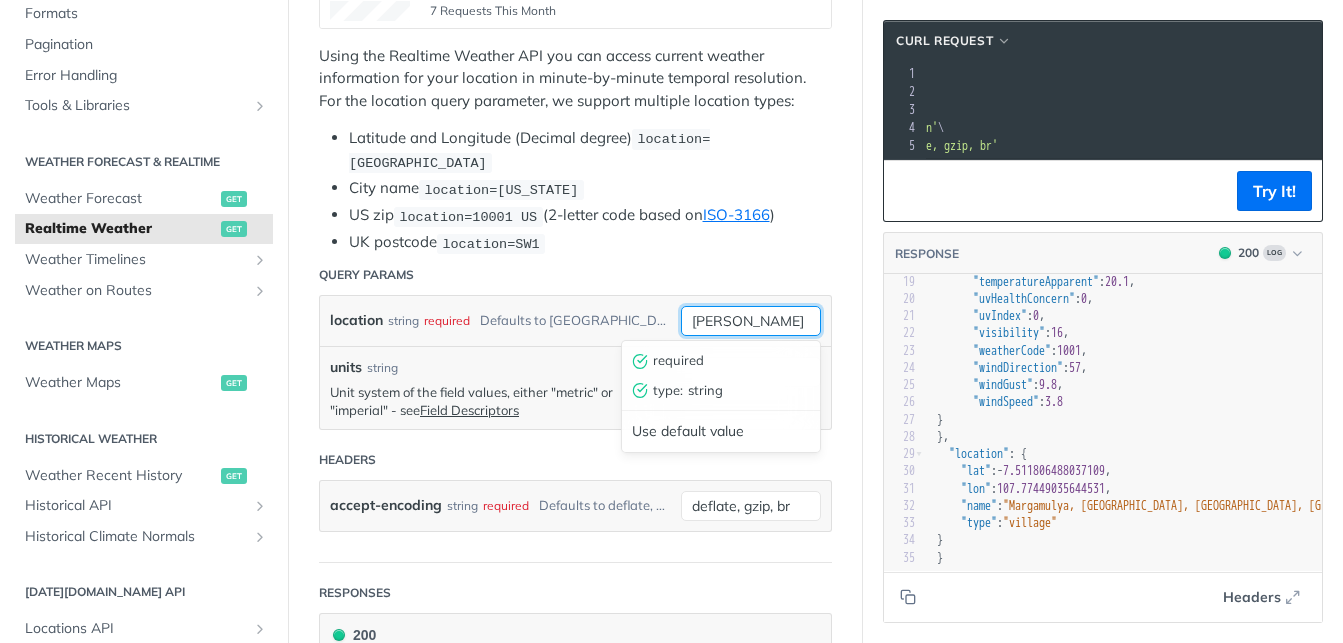 scroll, scrollTop: 0, scrollLeft: 33, axis: horizontal 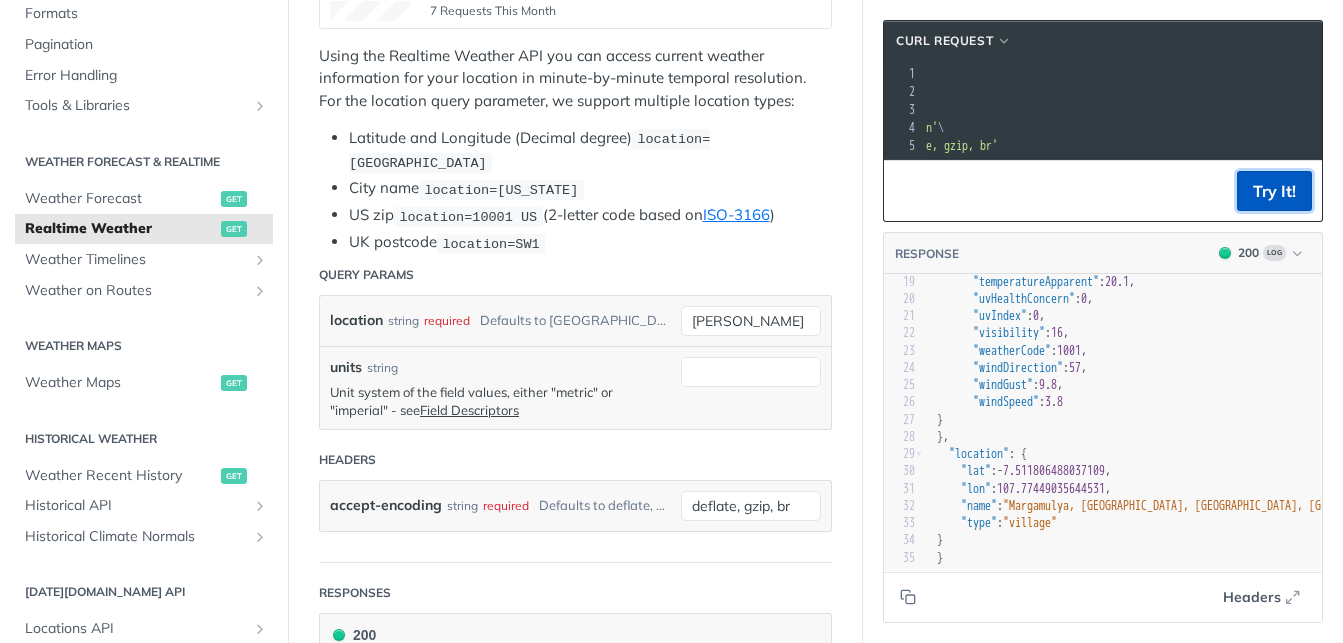 click on "Try It!" at bounding box center (1274, 191) 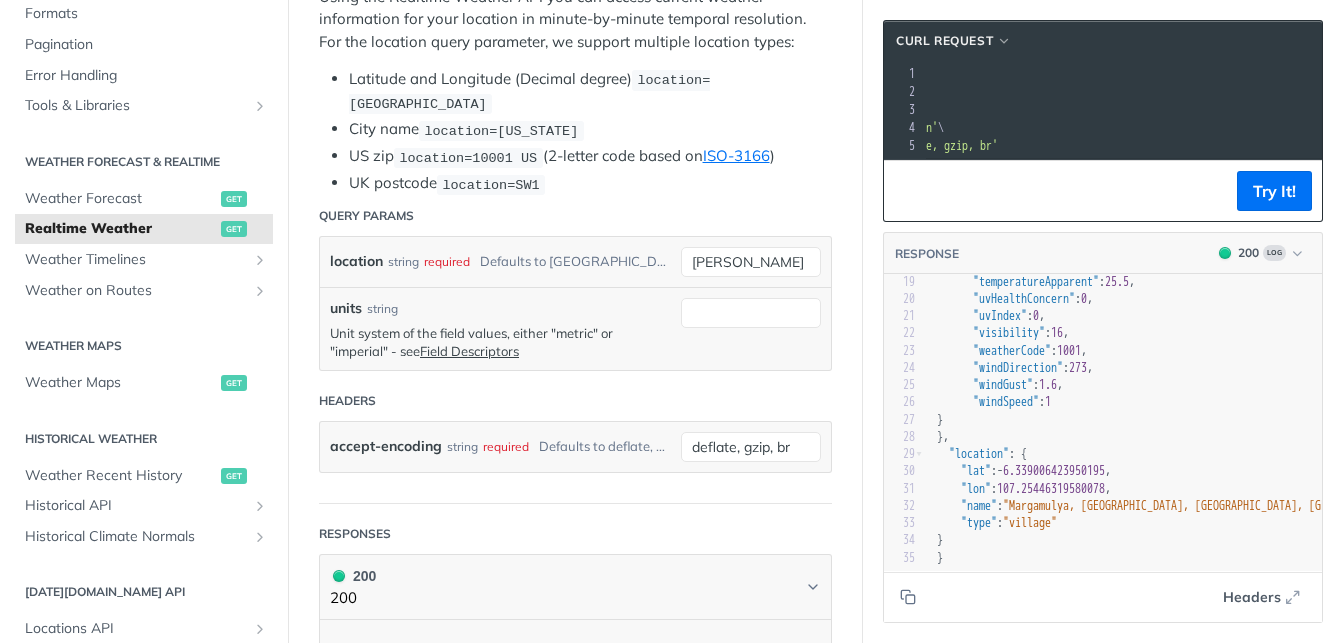 scroll, scrollTop: 330, scrollLeft: 0, axis: vertical 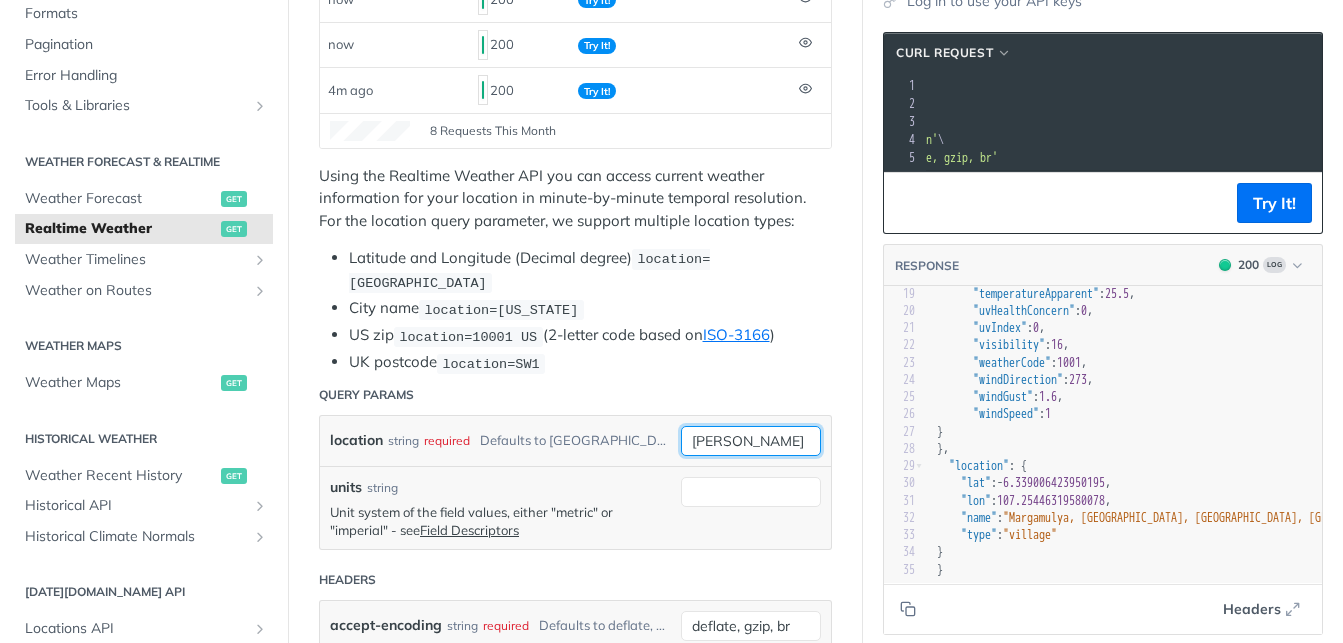 click on "[PERSON_NAME]" at bounding box center [751, 441] 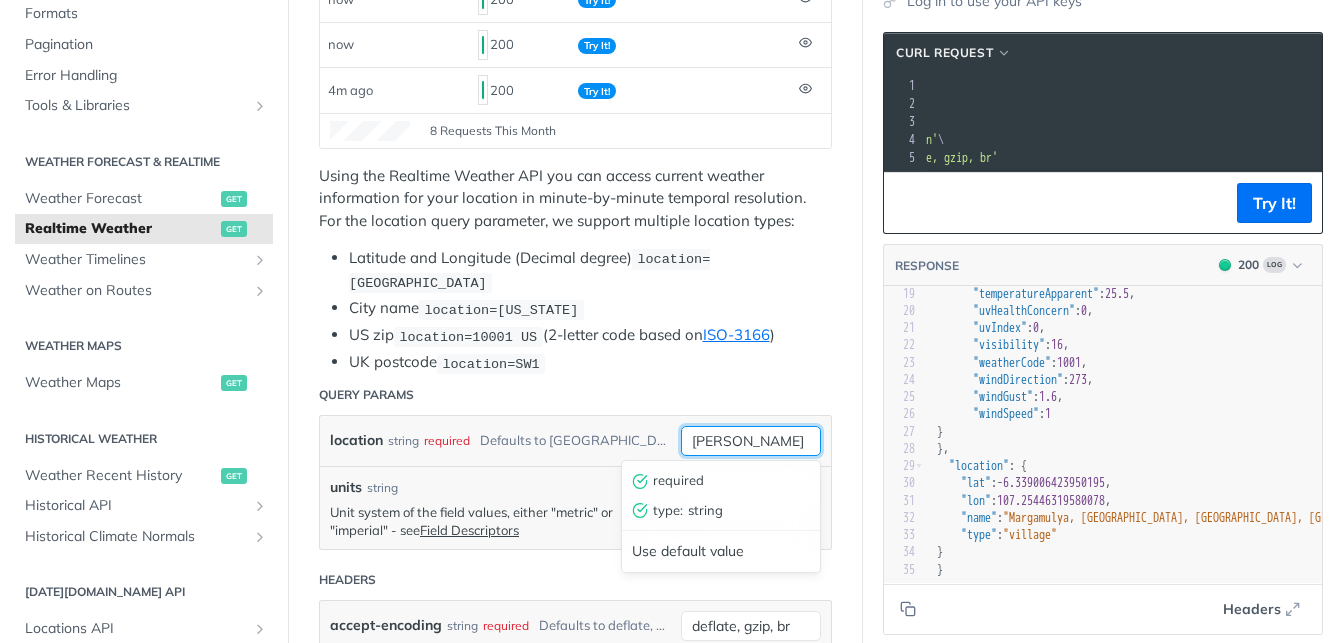 click on "[PERSON_NAME]" at bounding box center (751, 441) 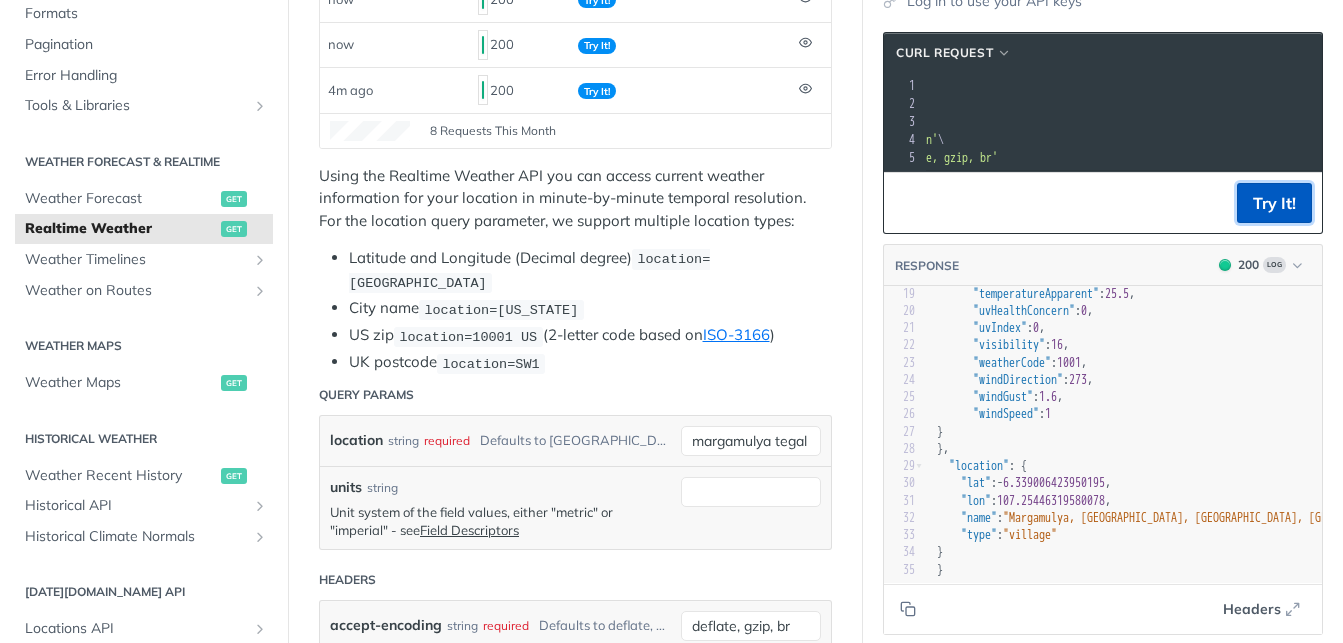 click on "Try It!" at bounding box center (1274, 203) 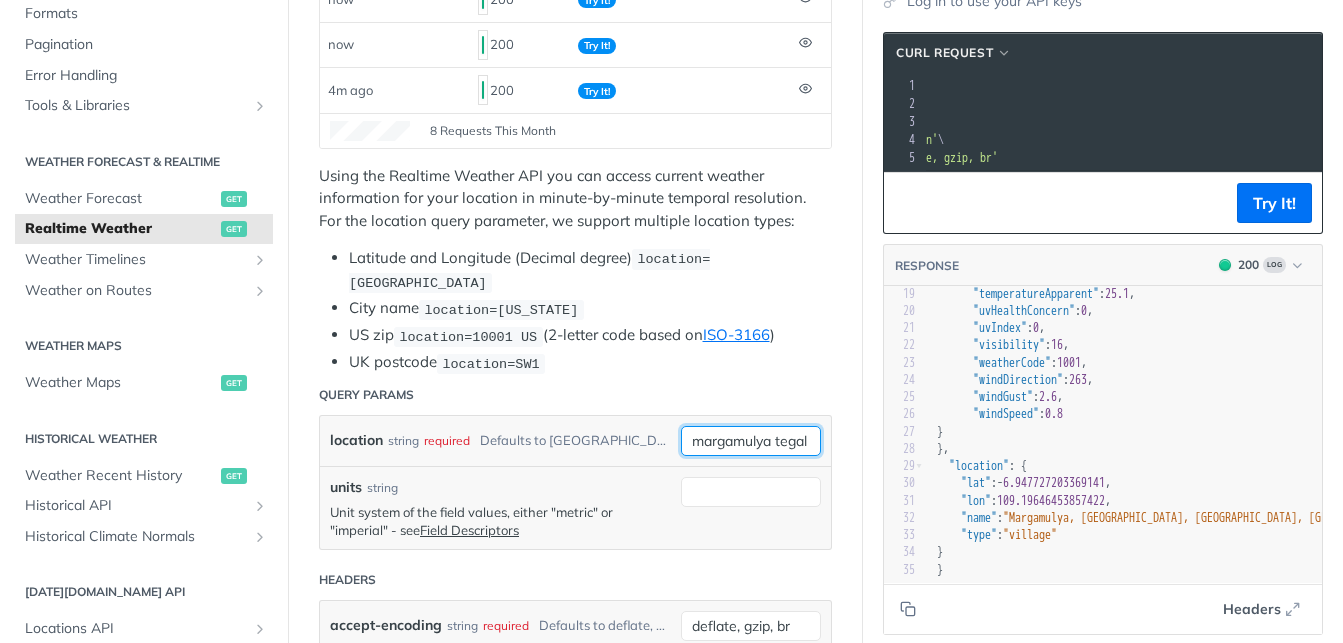 click on "margamulya tegal" at bounding box center (751, 441) 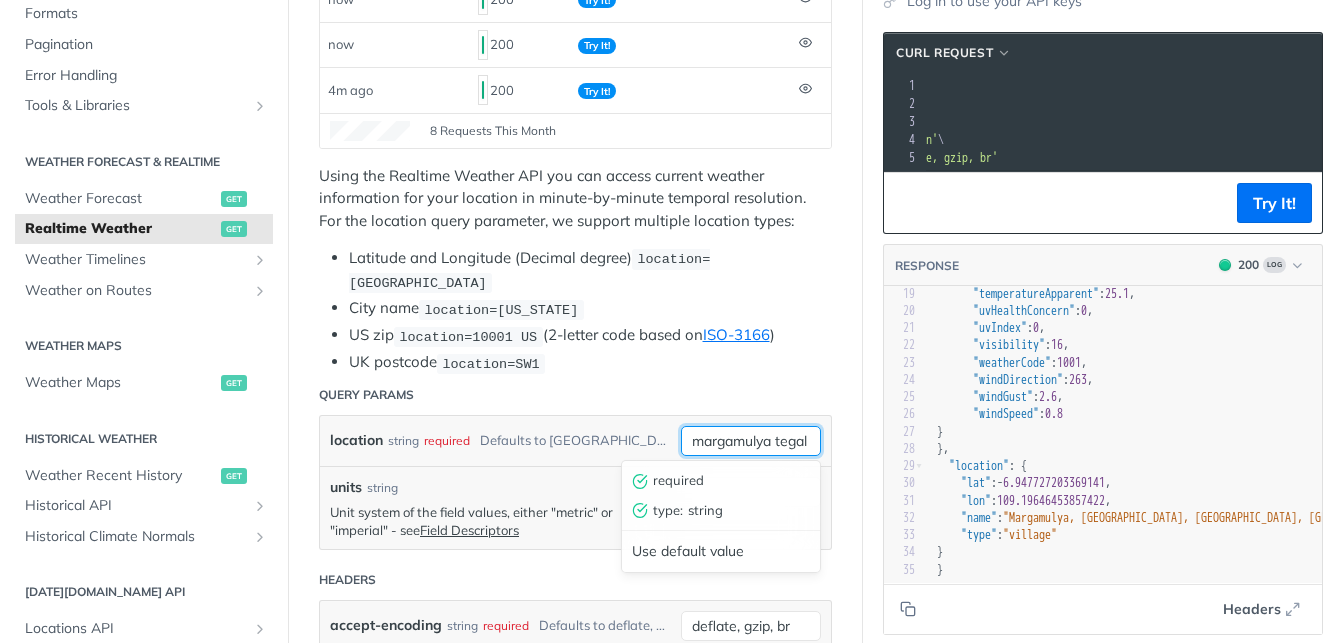 click on "margamulya tegal" at bounding box center [751, 441] 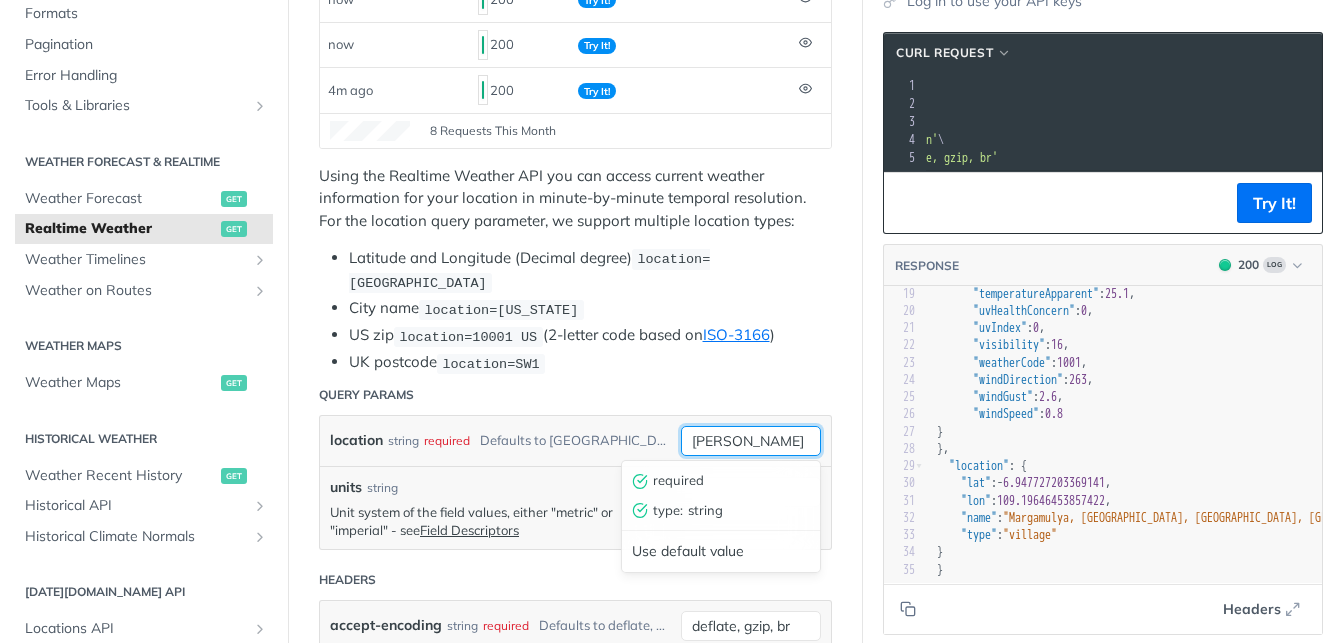scroll, scrollTop: 0, scrollLeft: 21, axis: horizontal 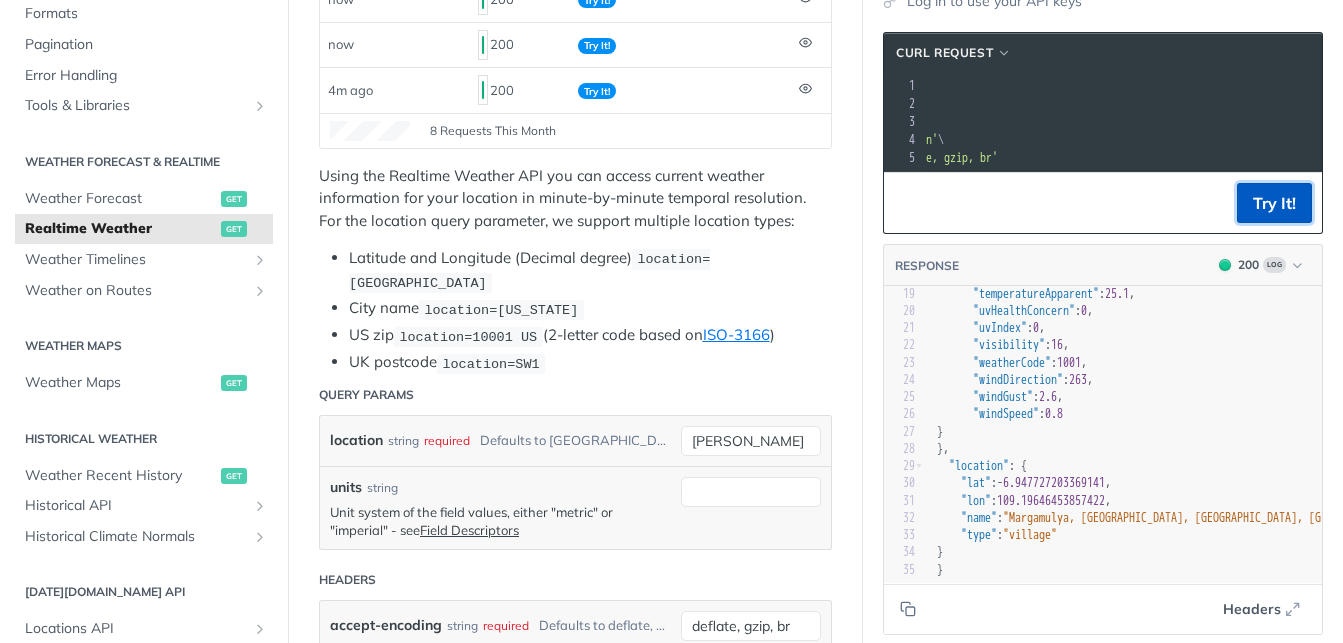 click on "Try It!" at bounding box center [1274, 203] 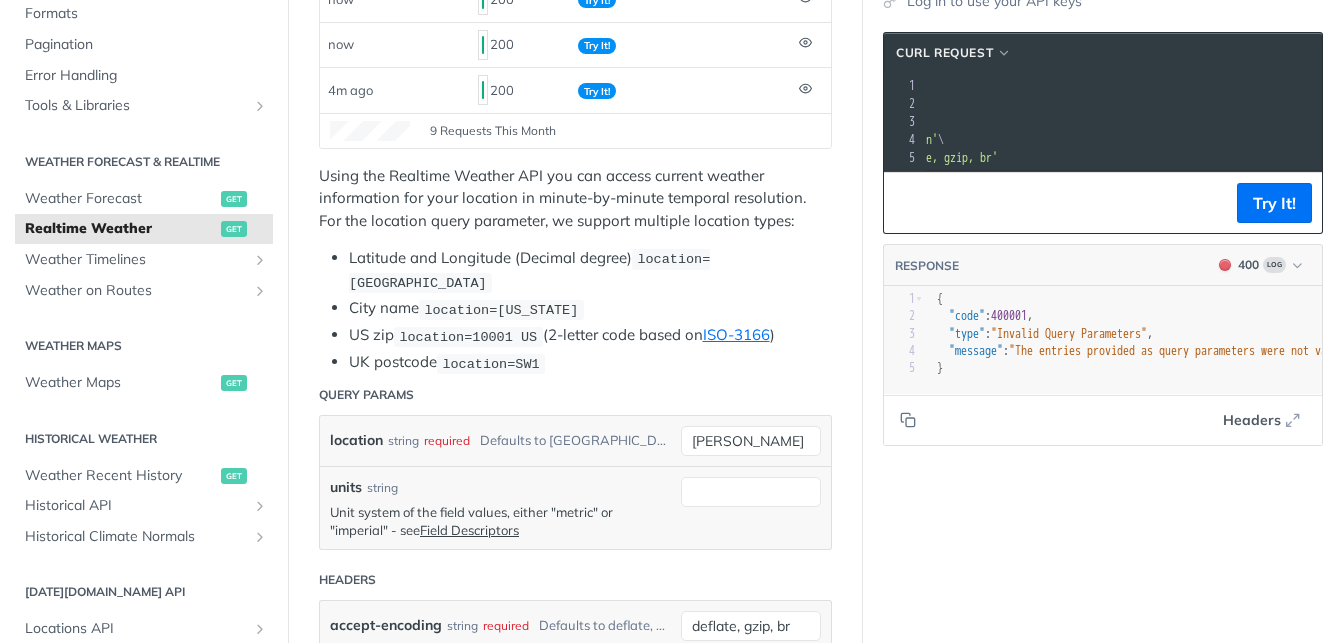 scroll, scrollTop: 0, scrollLeft: 0, axis: both 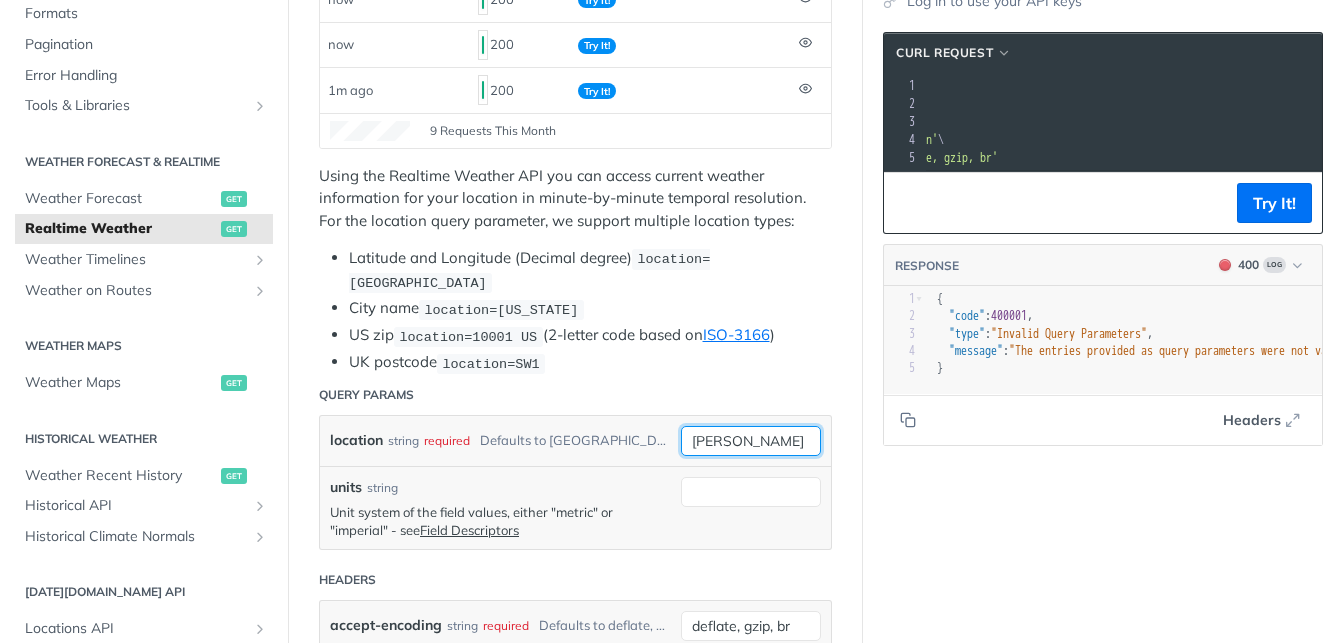 click on "[PERSON_NAME]" at bounding box center (751, 441) 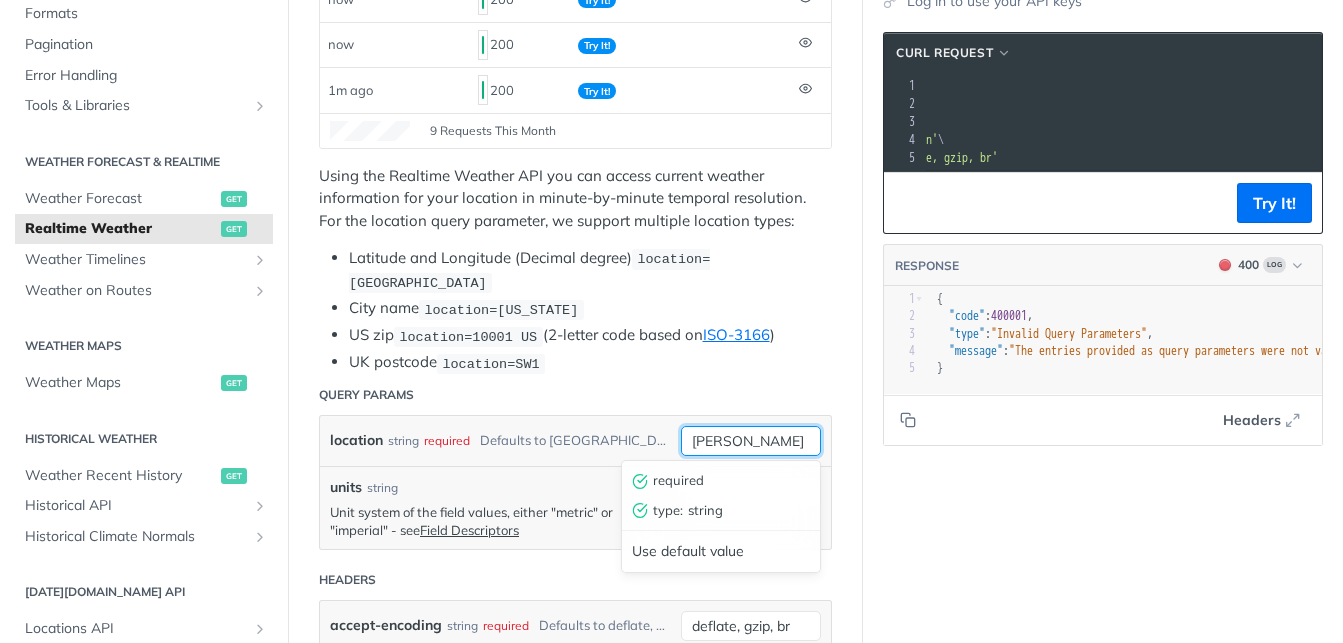 click on "[PERSON_NAME]" at bounding box center [751, 441] 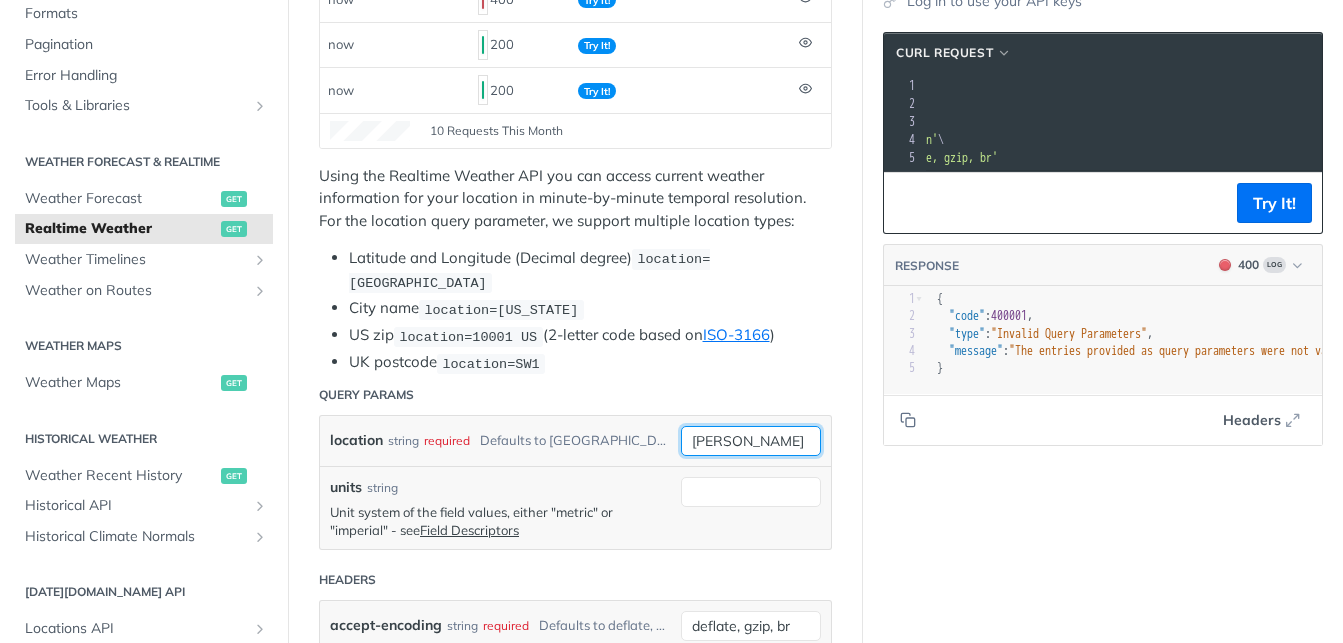 click on "[PERSON_NAME]" at bounding box center (751, 441) 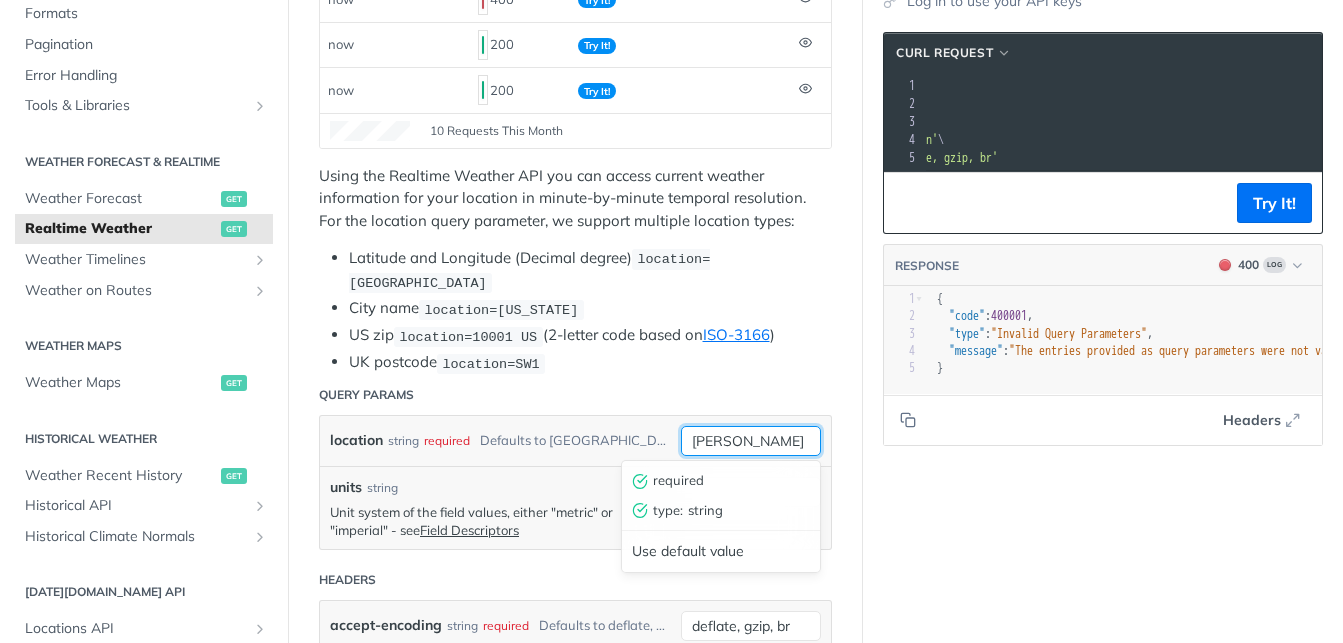 click on "[PERSON_NAME]" at bounding box center [751, 441] 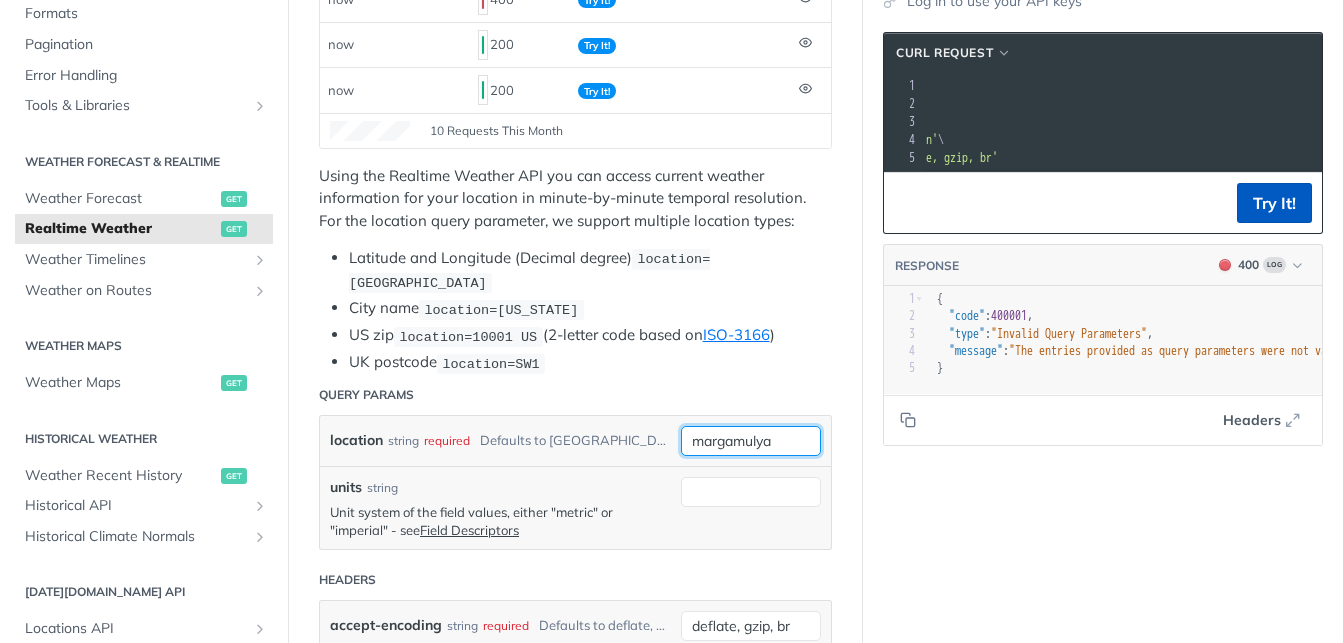 type on "margamulya" 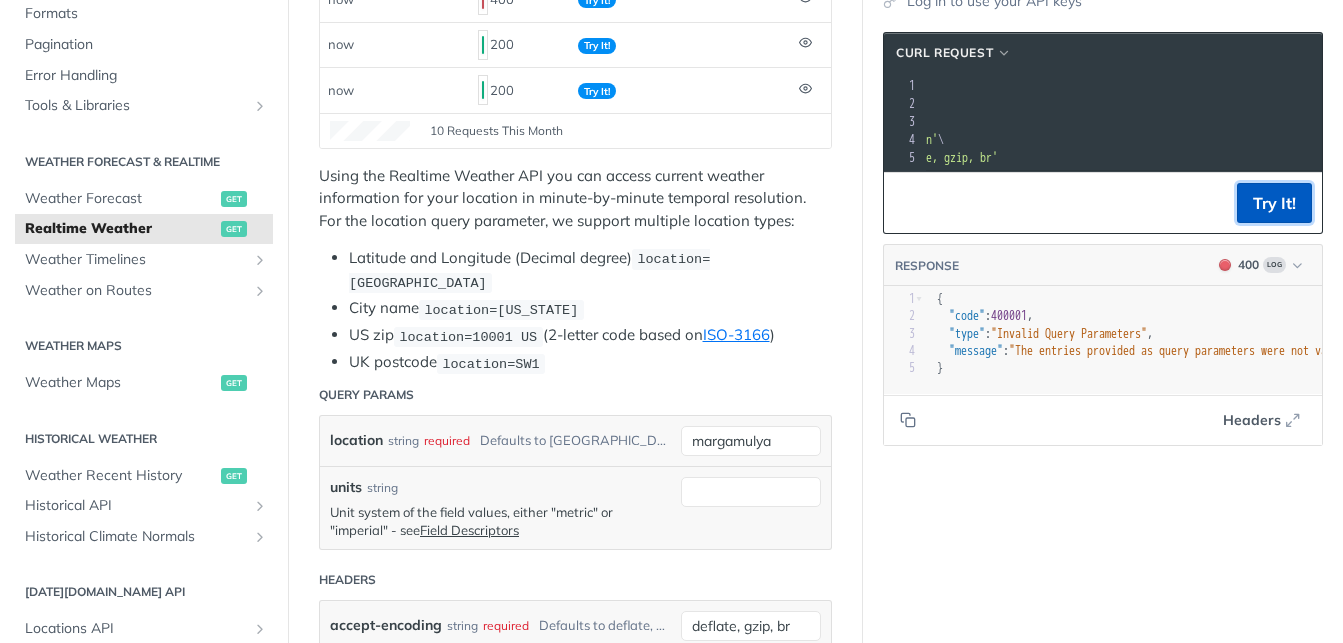 click on "Try It!" at bounding box center (1274, 203) 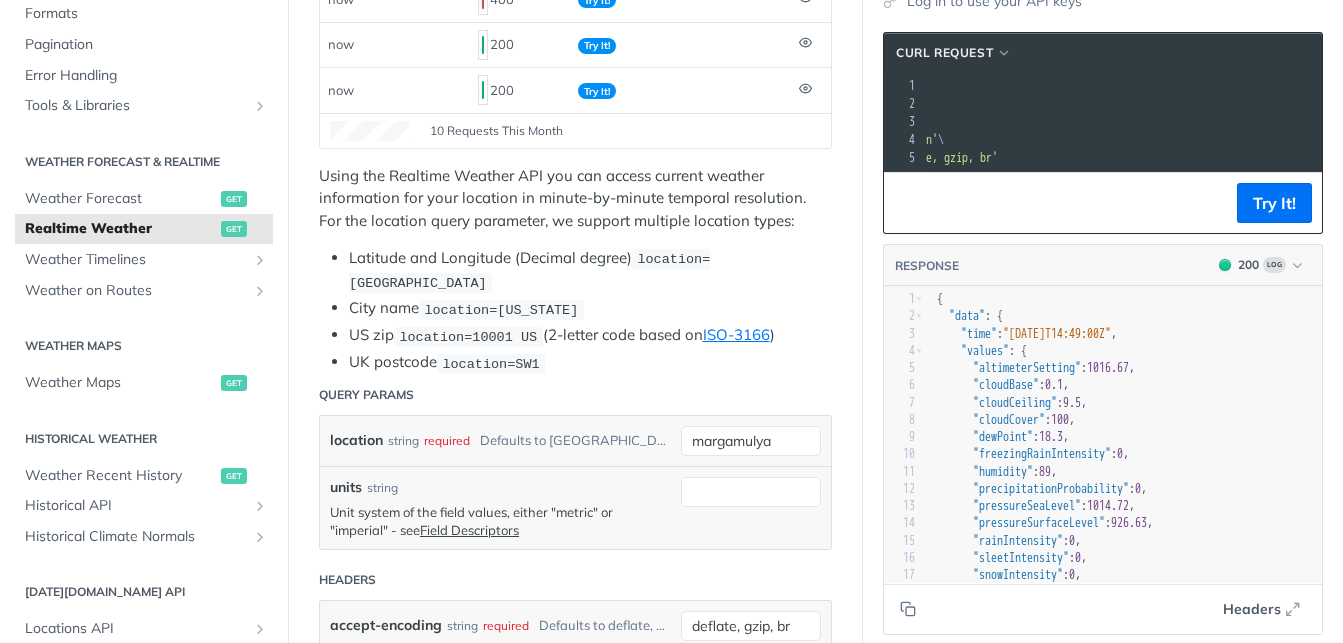 scroll, scrollTop: 346, scrollLeft: 0, axis: vertical 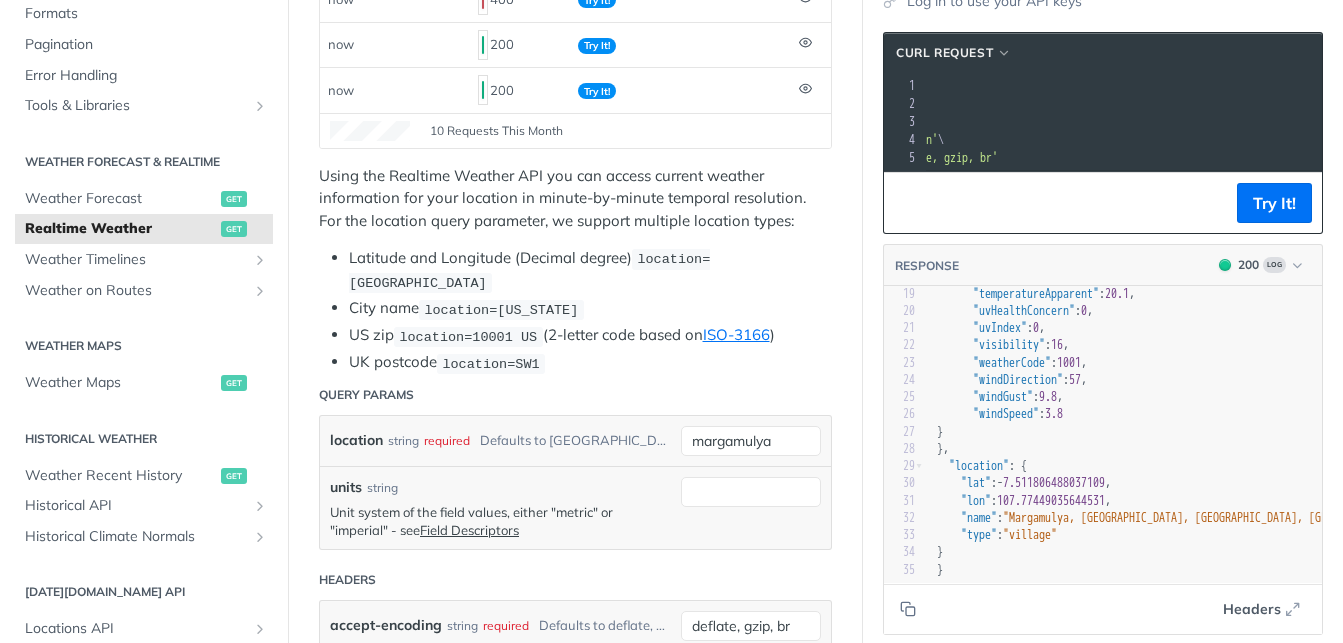 click on "7.511806488037109" at bounding box center [1054, 483] 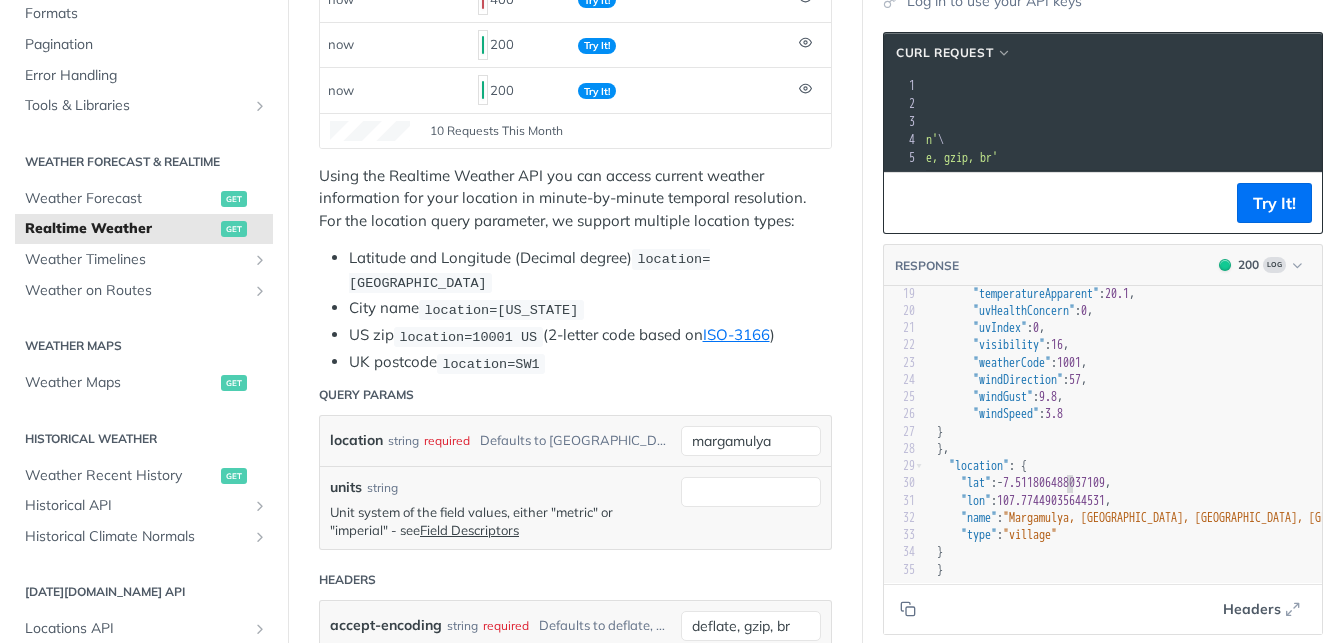 type on "511806488037109" 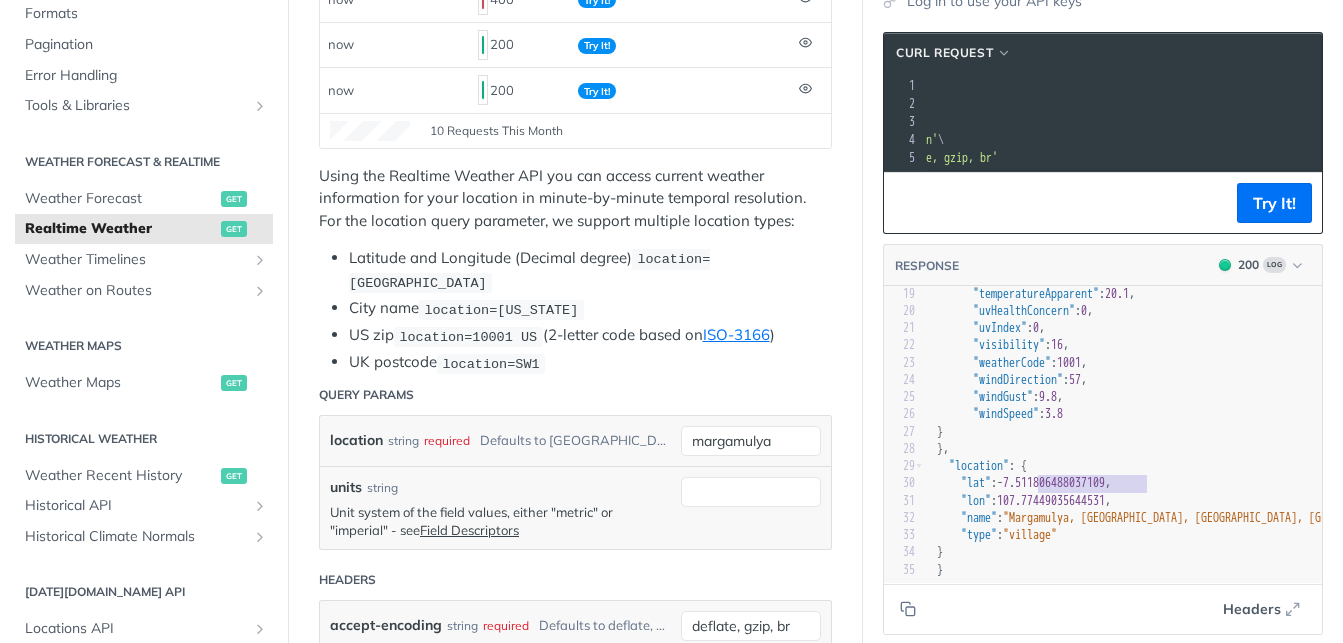 click on "7.511806488037109" at bounding box center [1054, 483] 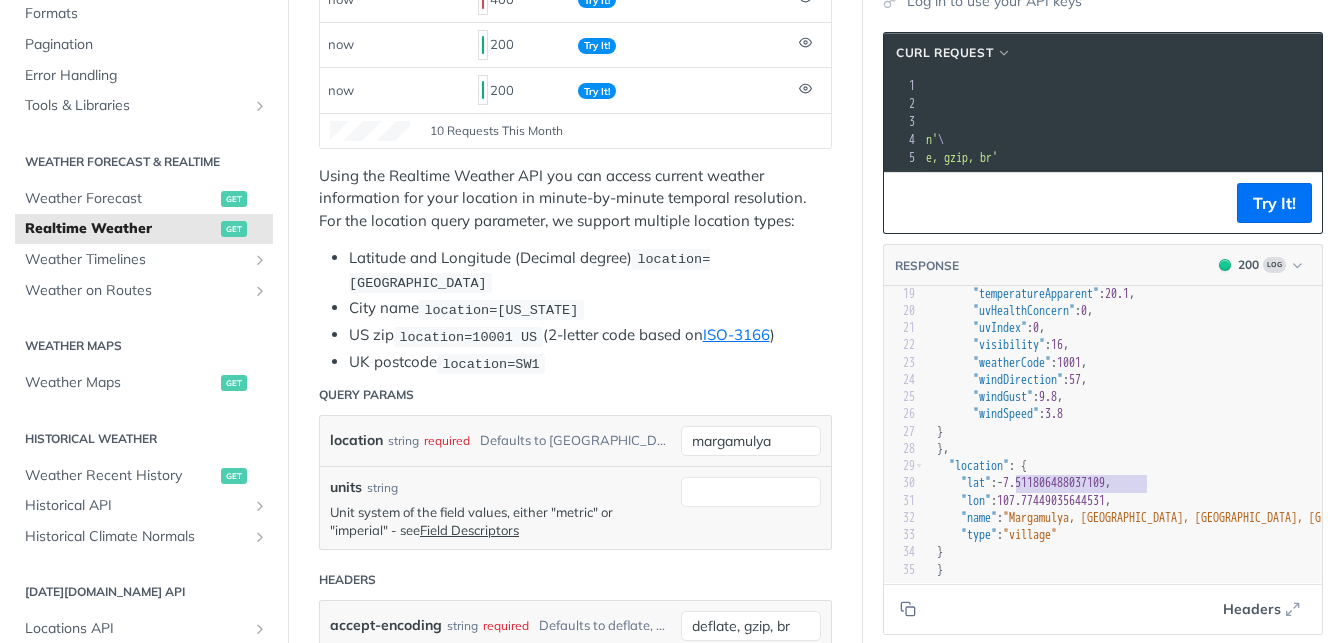 drag, startPoint x: 1018, startPoint y: 467, endPoint x: 1145, endPoint y: 475, distance: 127.25172 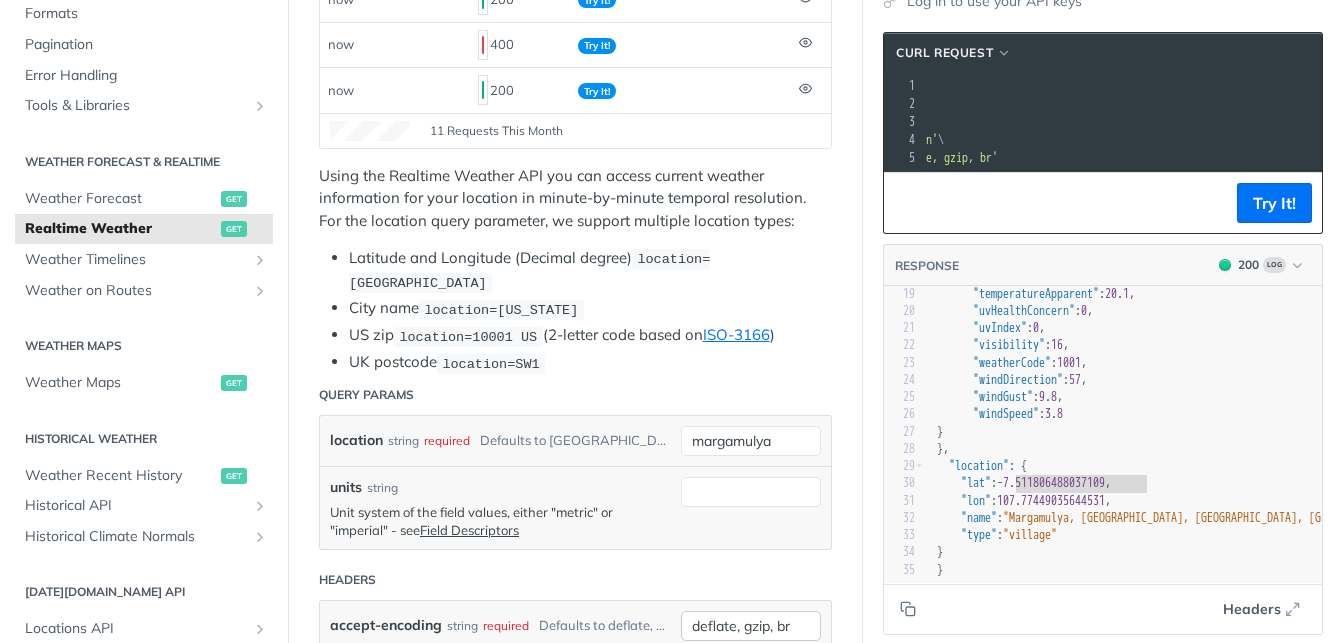 type on "-7.511806488037109" 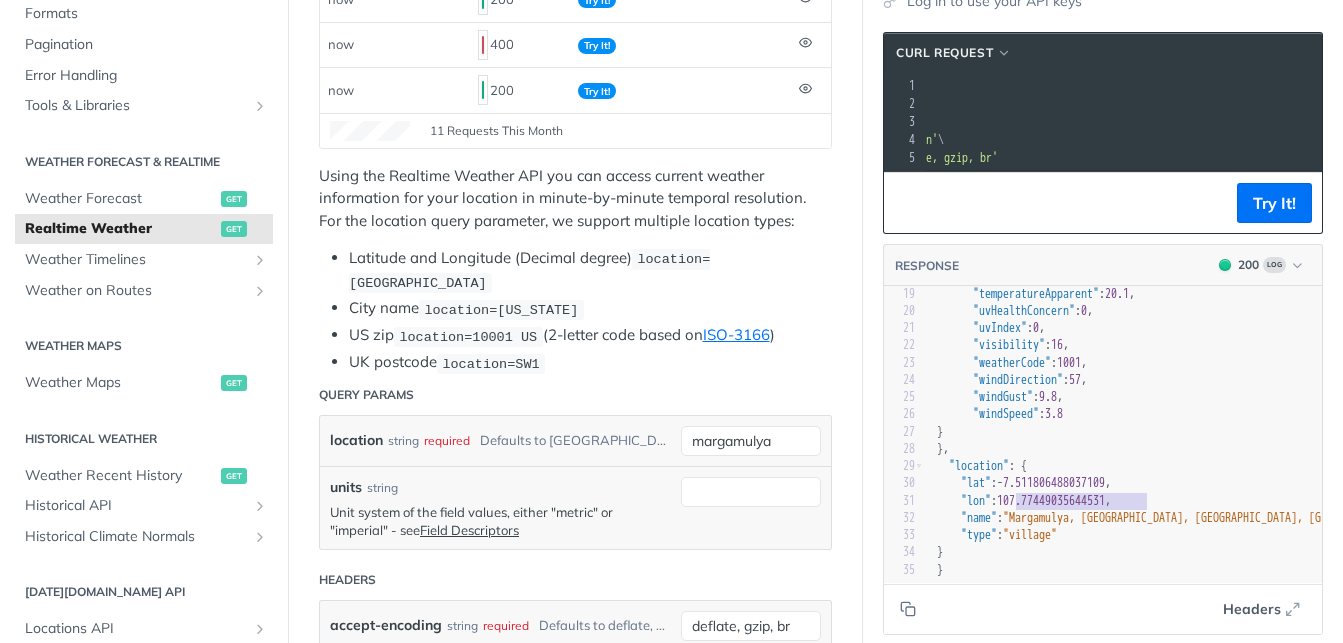 drag, startPoint x: 1017, startPoint y: 481, endPoint x: 1146, endPoint y: 487, distance: 129.13947 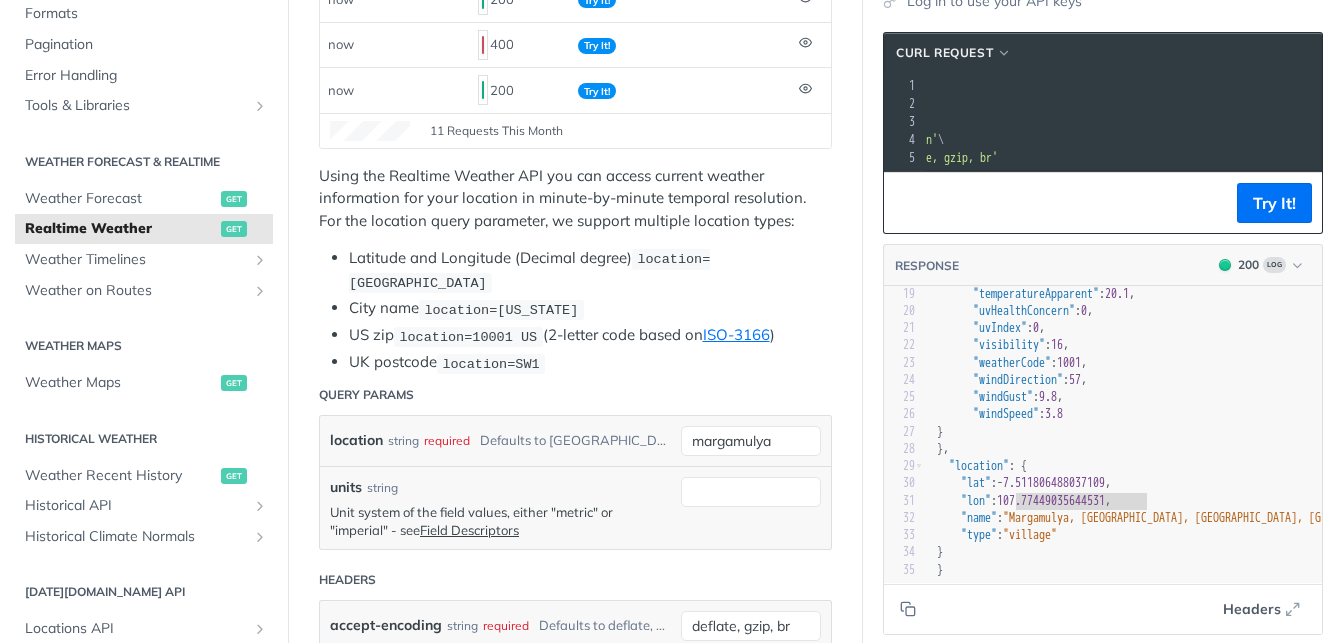 type on "107.77449035644531" 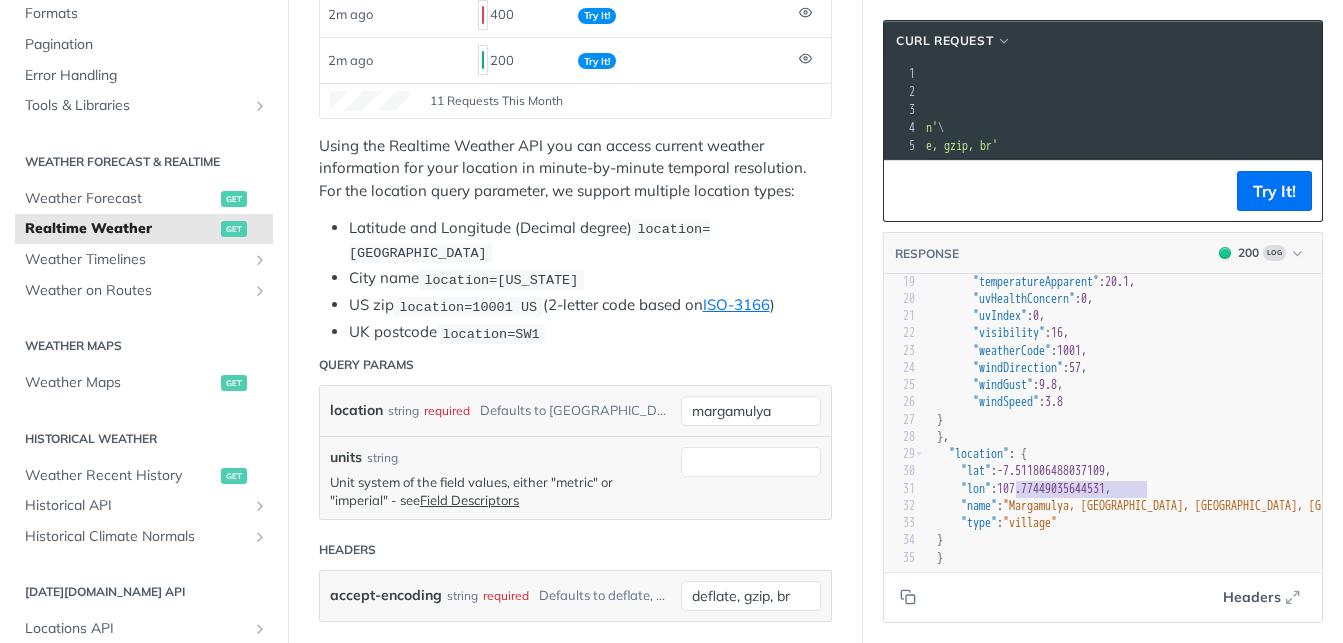 scroll, scrollTop: 600, scrollLeft: 0, axis: vertical 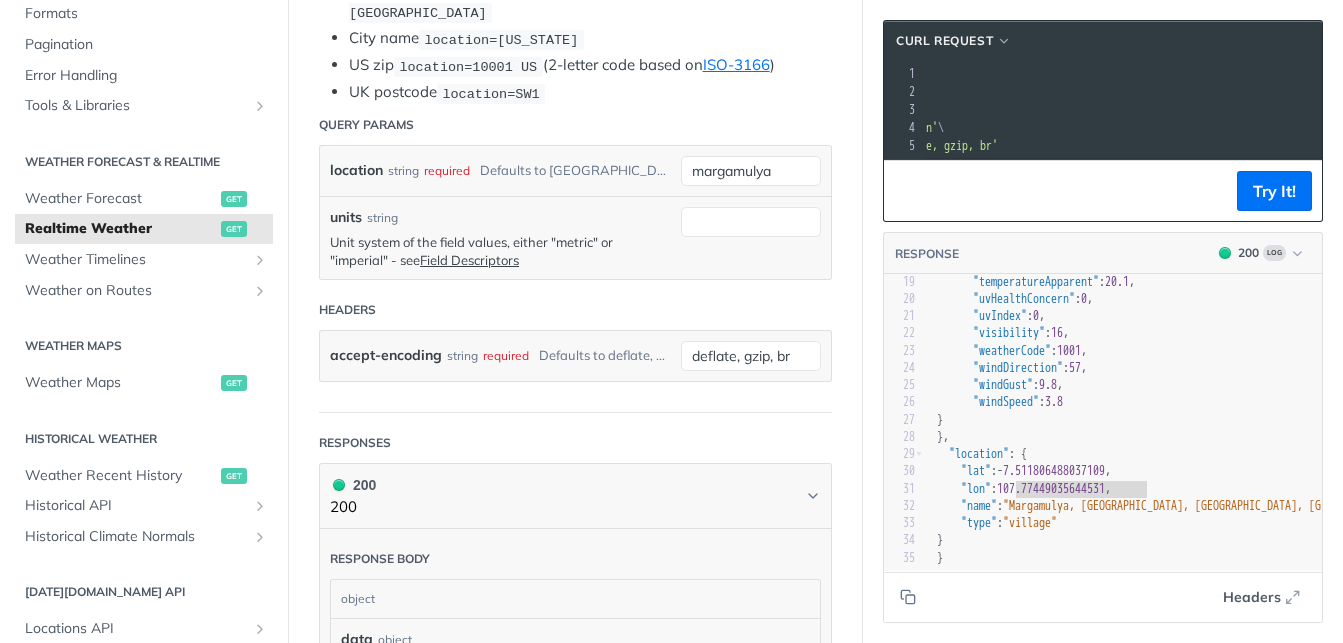 click on "required" at bounding box center [447, 170] 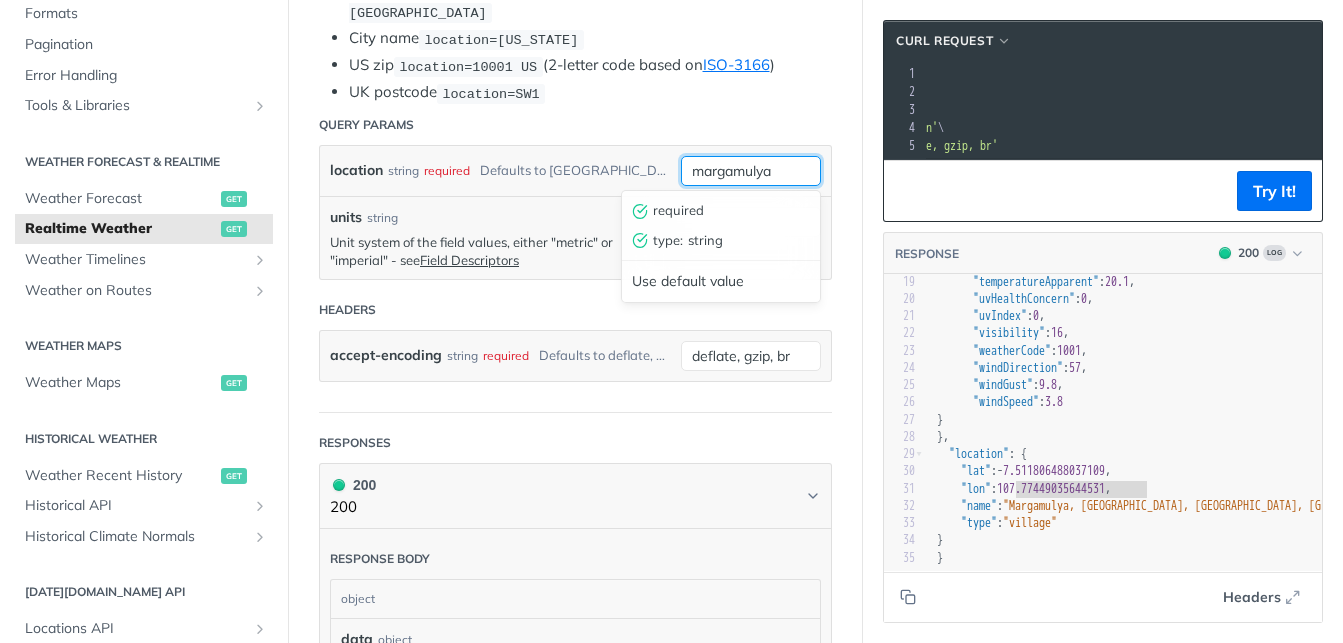 click on "margamulya" at bounding box center (751, 171) 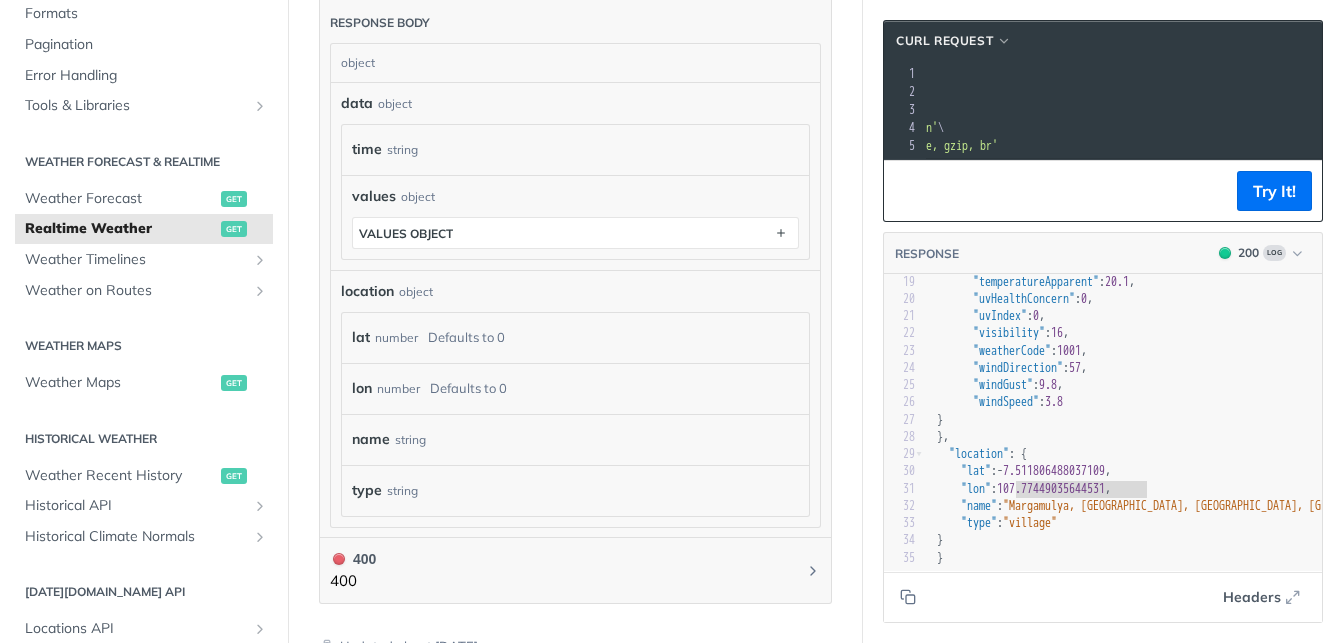 scroll, scrollTop: 1080, scrollLeft: 0, axis: vertical 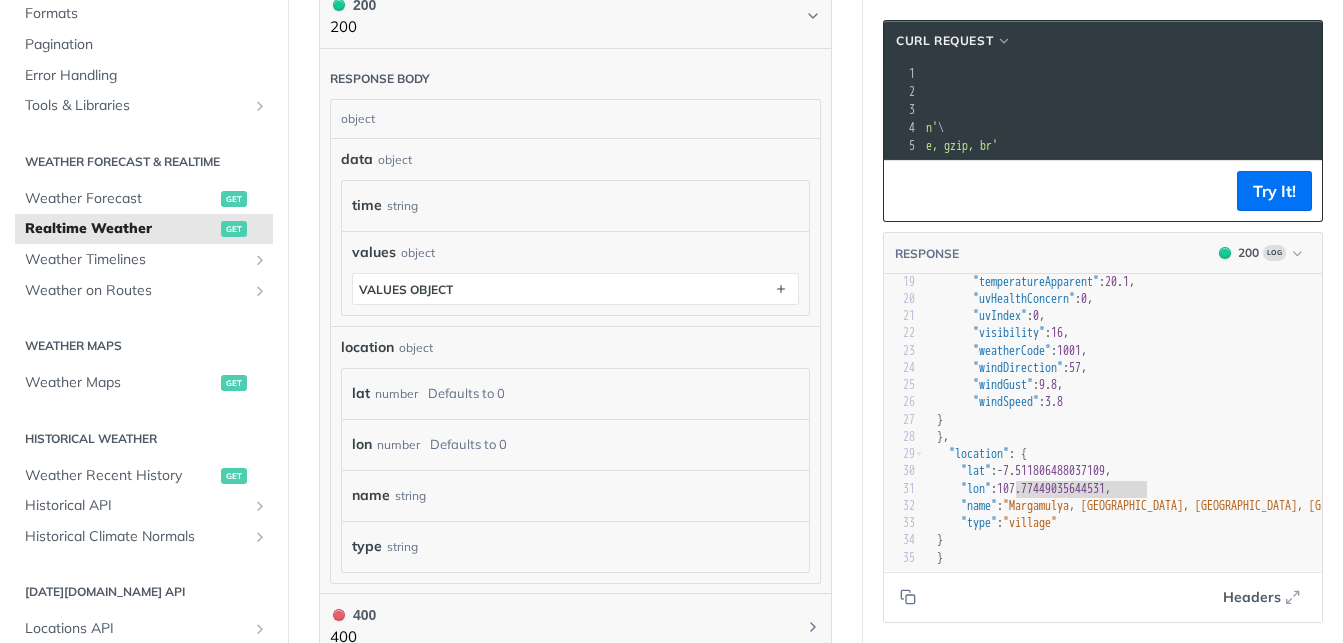 click on "lat number Defaults to 0" at bounding box center [575, 394] 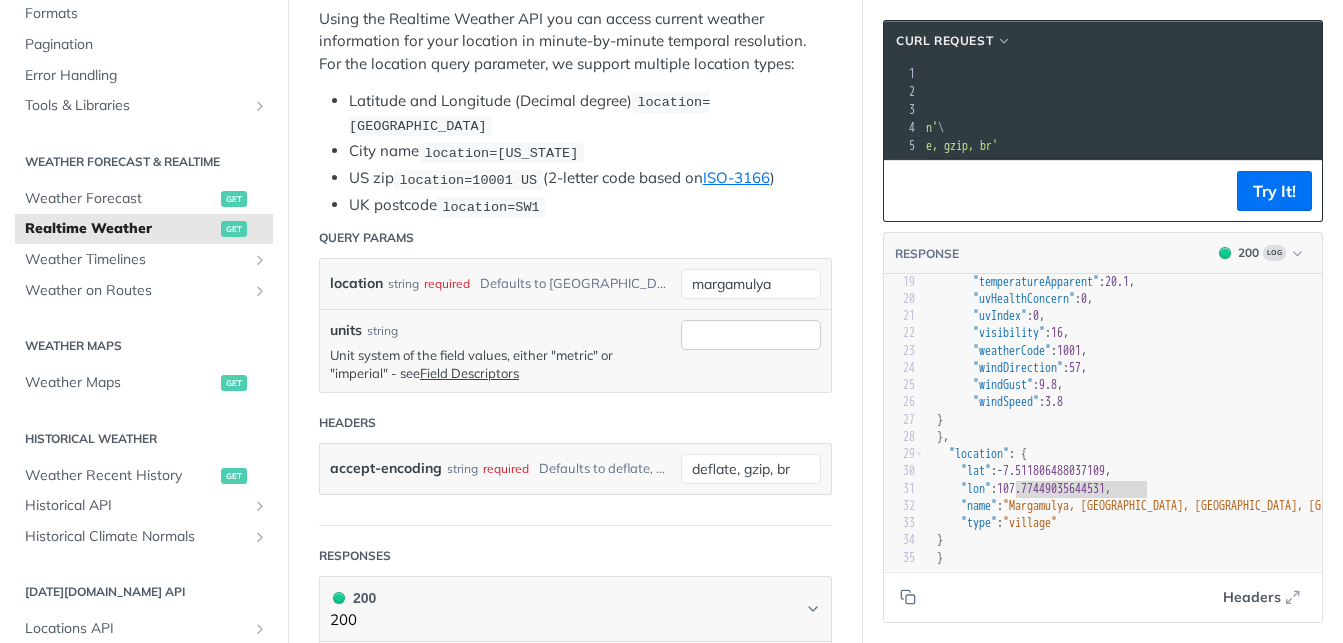 scroll, scrollTop: 480, scrollLeft: 0, axis: vertical 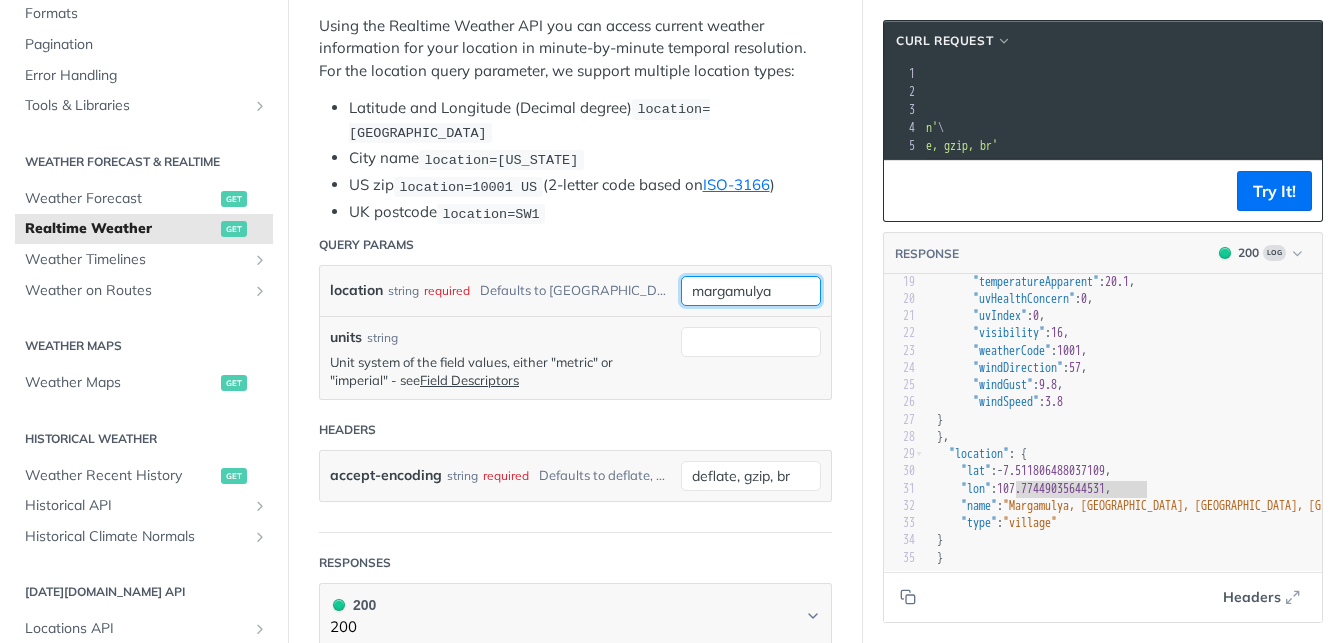 click on "margamulya" at bounding box center (751, 291) 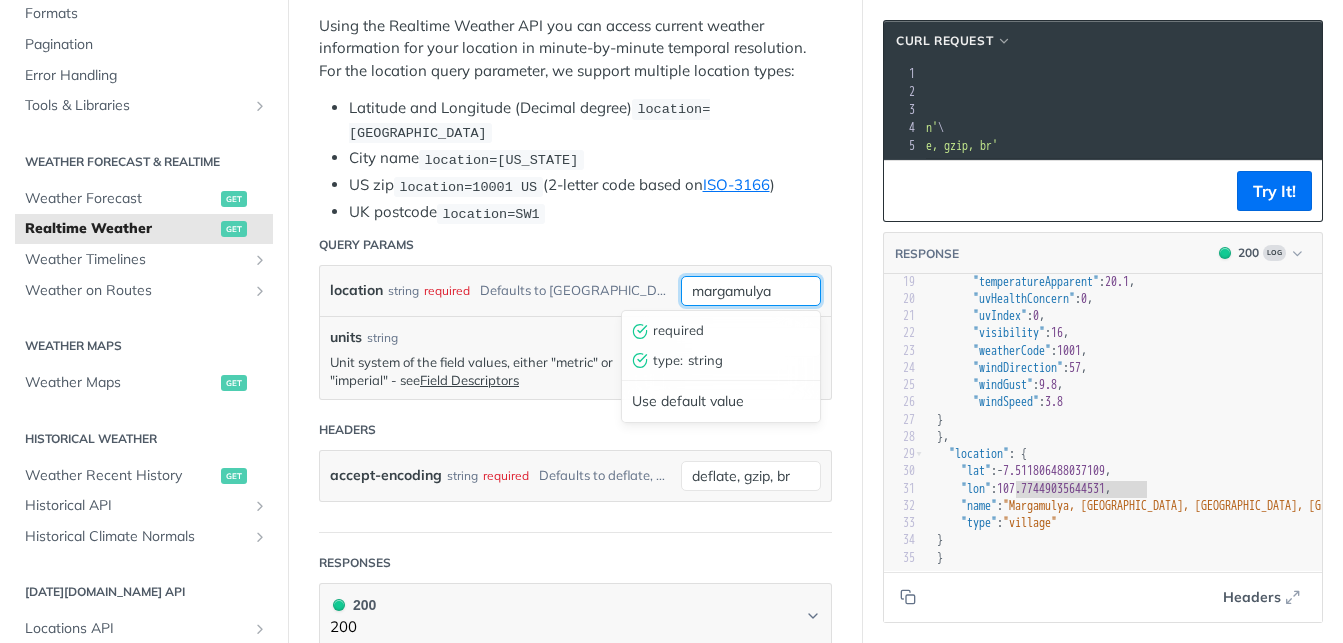 click on "margamulya" at bounding box center (751, 291) 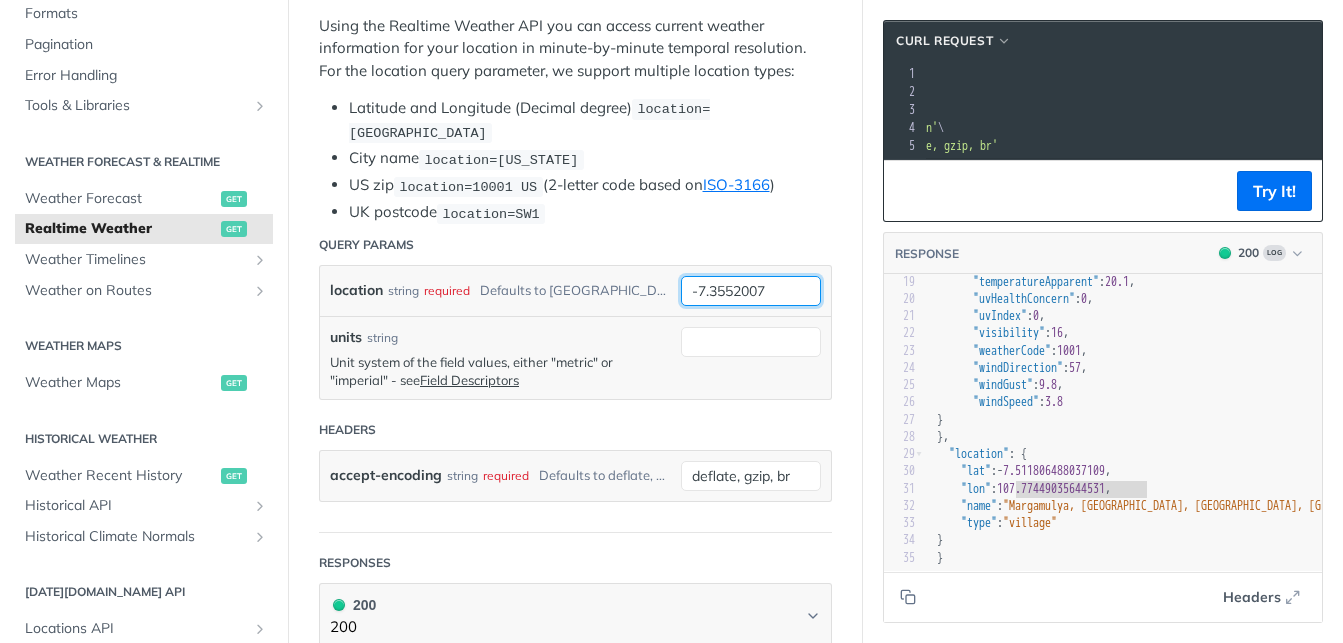 click on "-7.3552007" at bounding box center (751, 291) 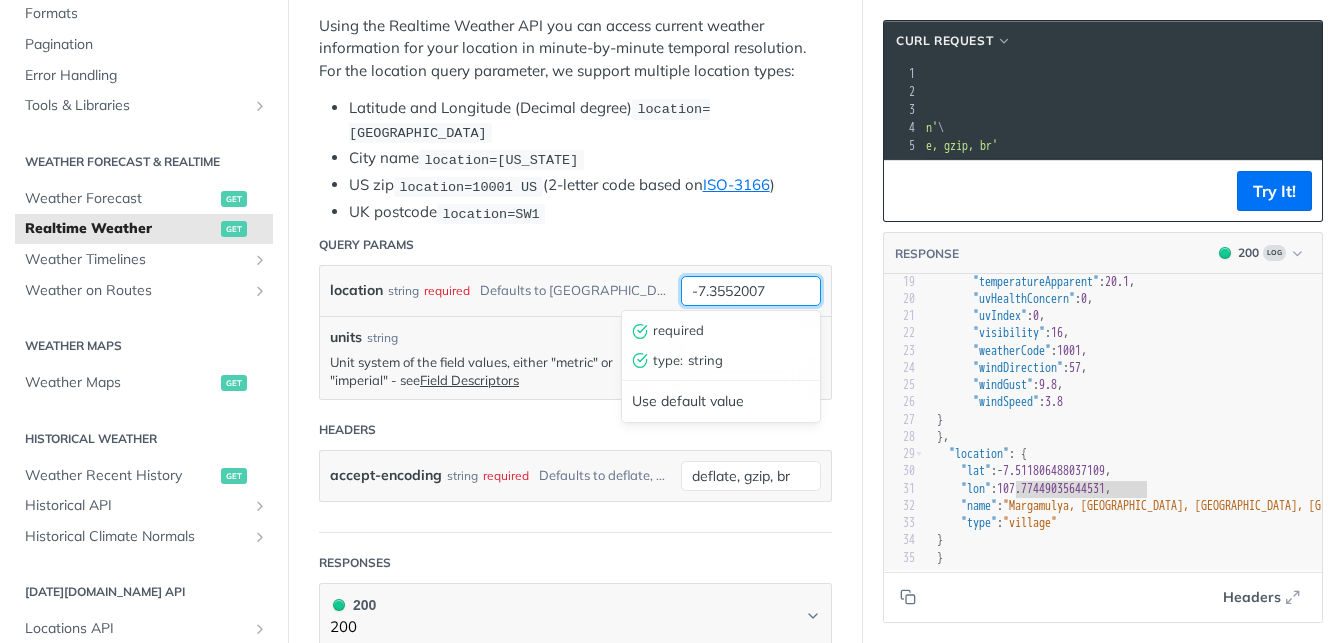 paste on "107.7488074" 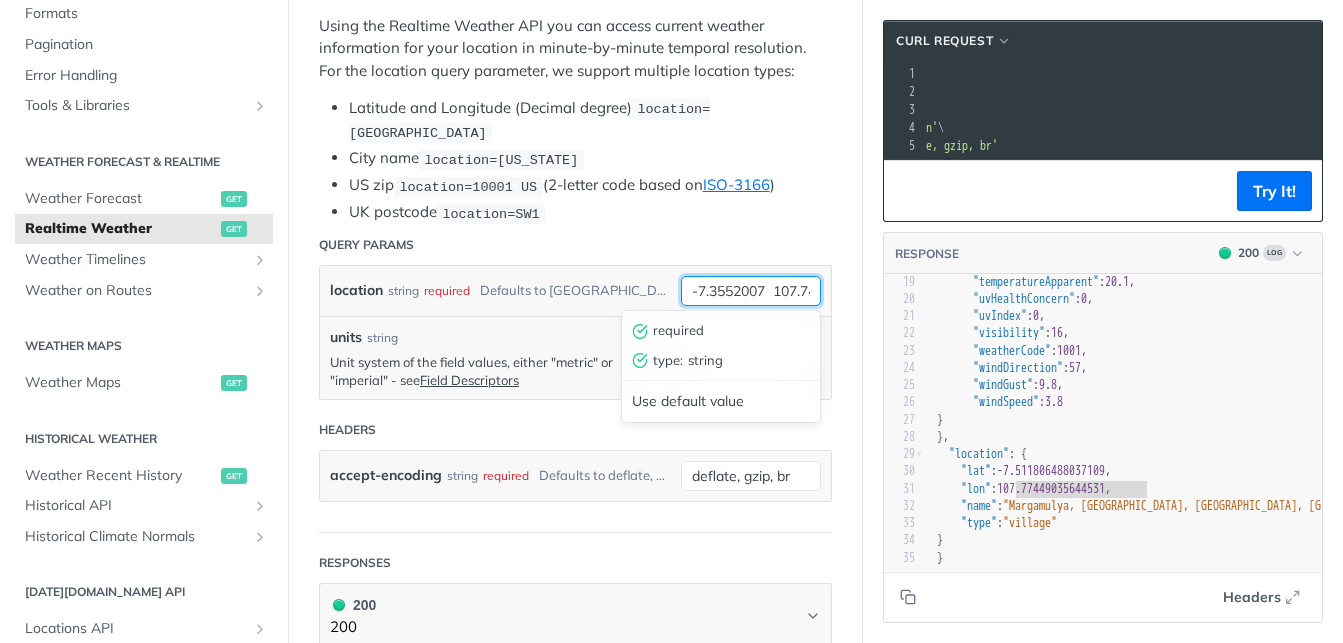 scroll, scrollTop: 0, scrollLeft: 52, axis: horizontal 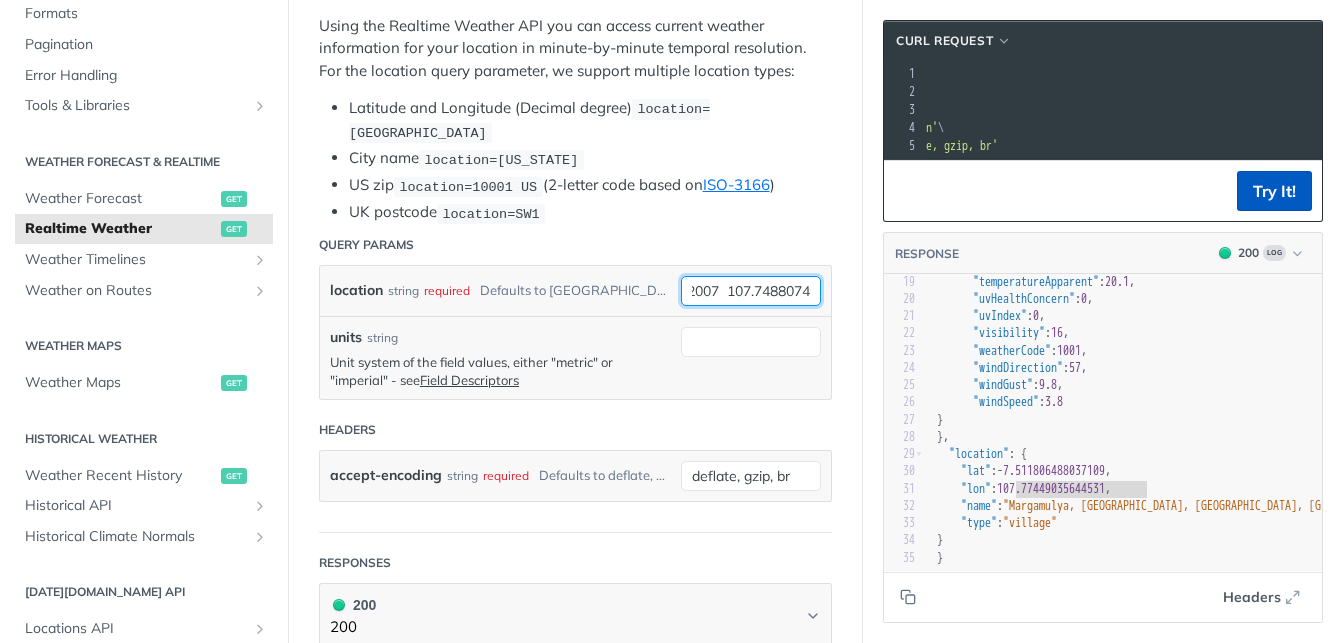 type on "-7.3552007  107.7488074" 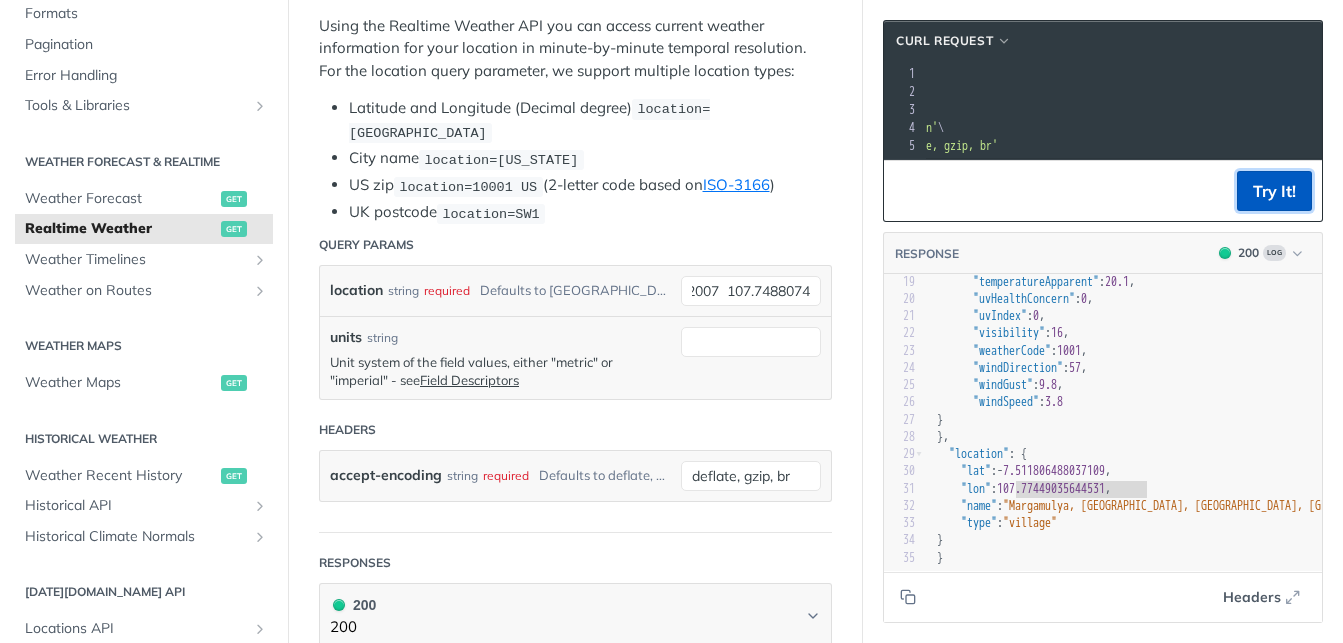 scroll, scrollTop: 0, scrollLeft: 0, axis: both 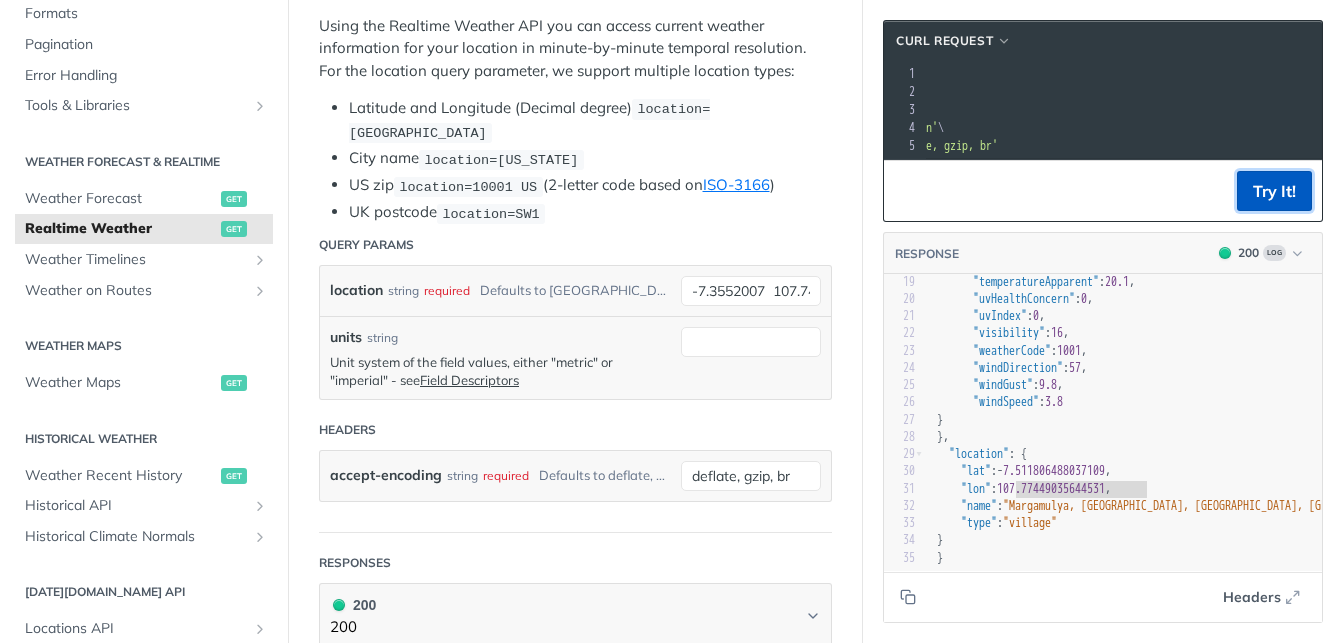 click on "Try It!" at bounding box center (1274, 191) 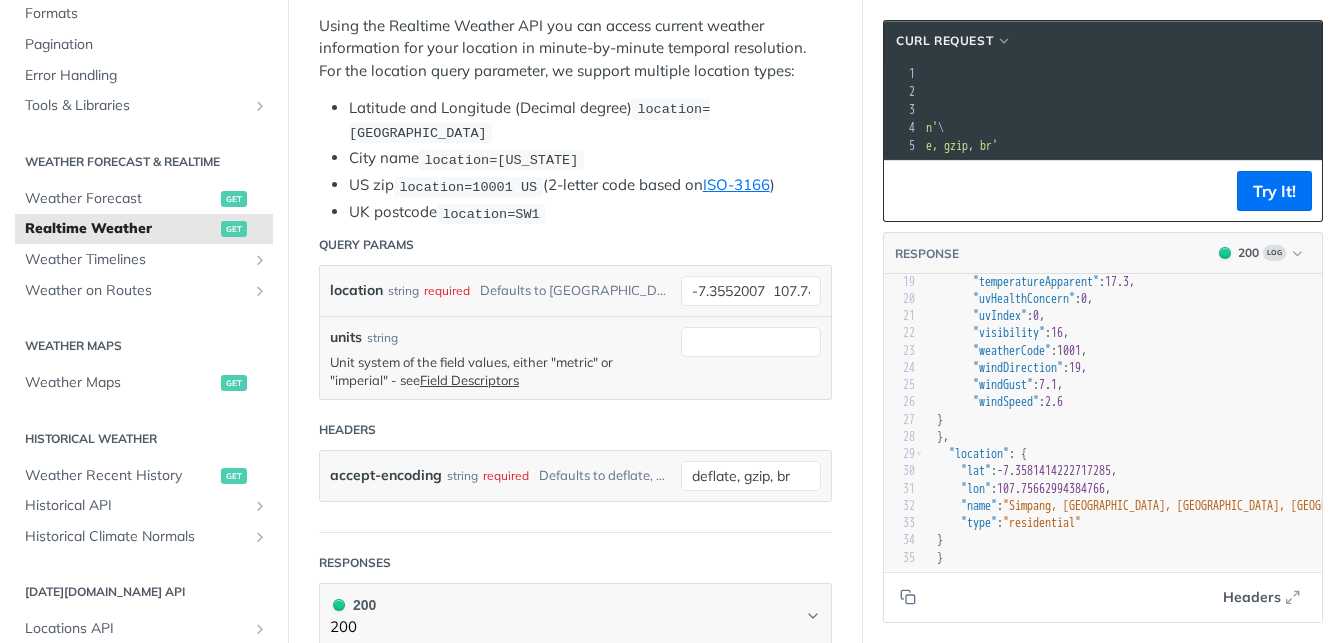 click on ""name" :  "Simpang, [GEOGRAPHIC_DATA], [GEOGRAPHIC_DATA], [GEOGRAPHIC_DATA], [GEOGRAPHIC_DATA]" ," at bounding box center (1146, 506) 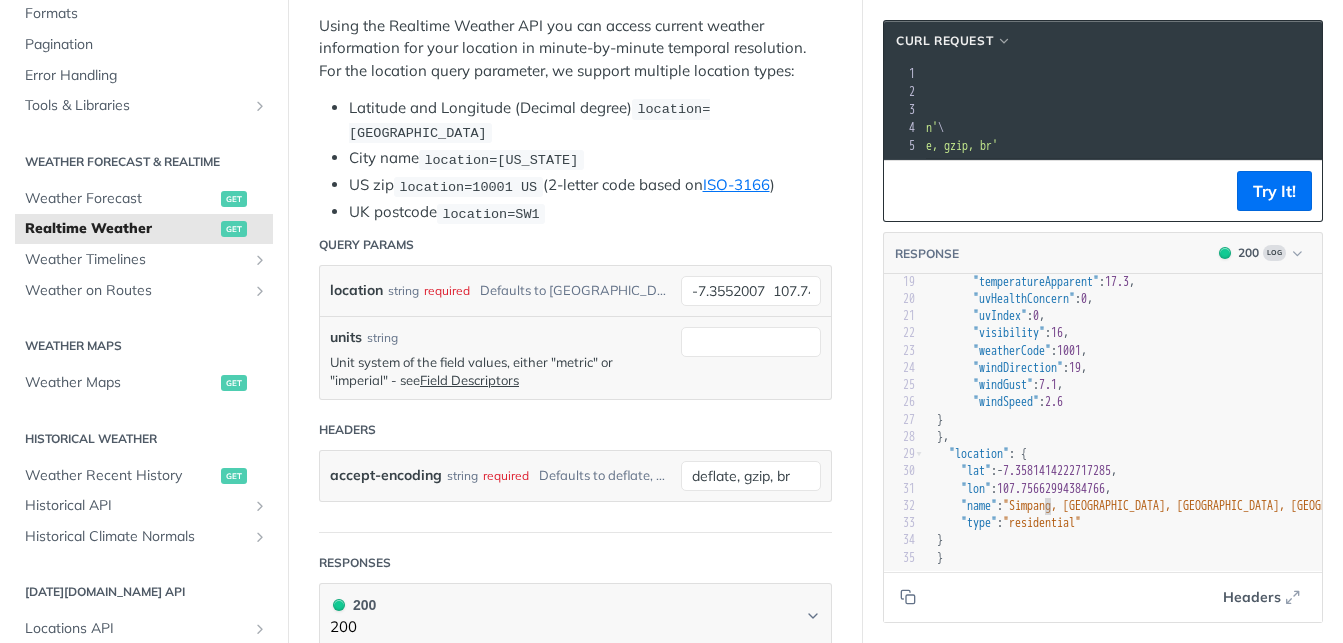 type on "Simpang" 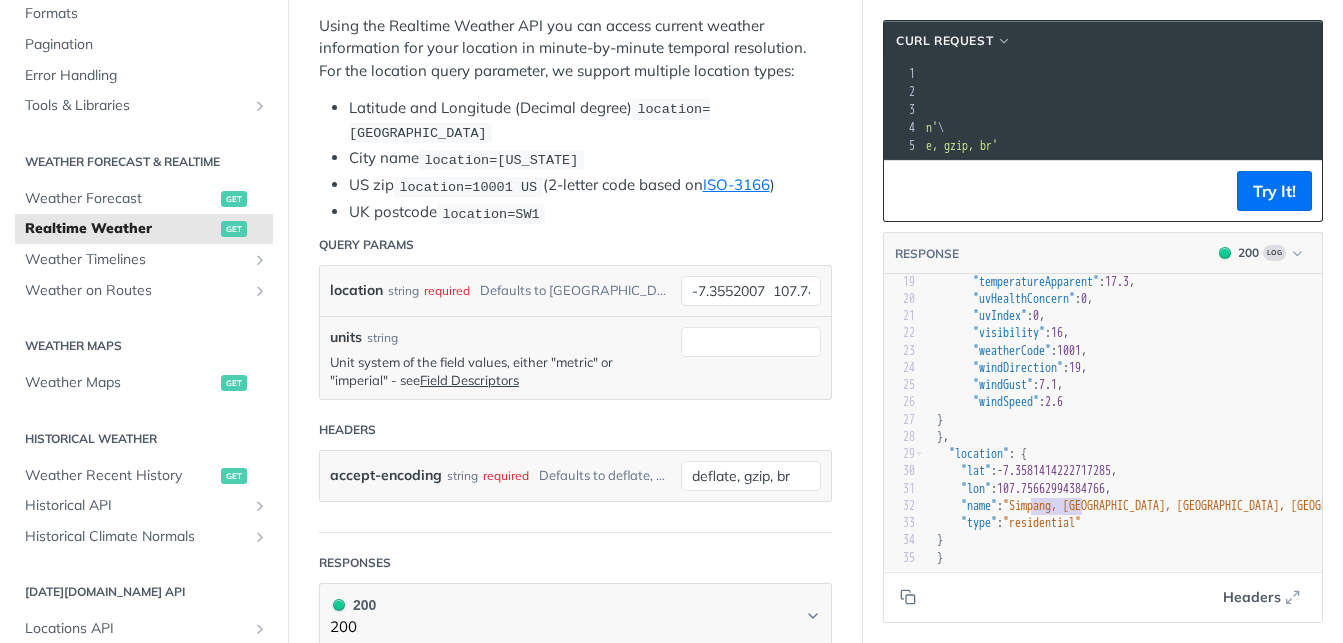 click on "}" at bounding box center [1146, 540] 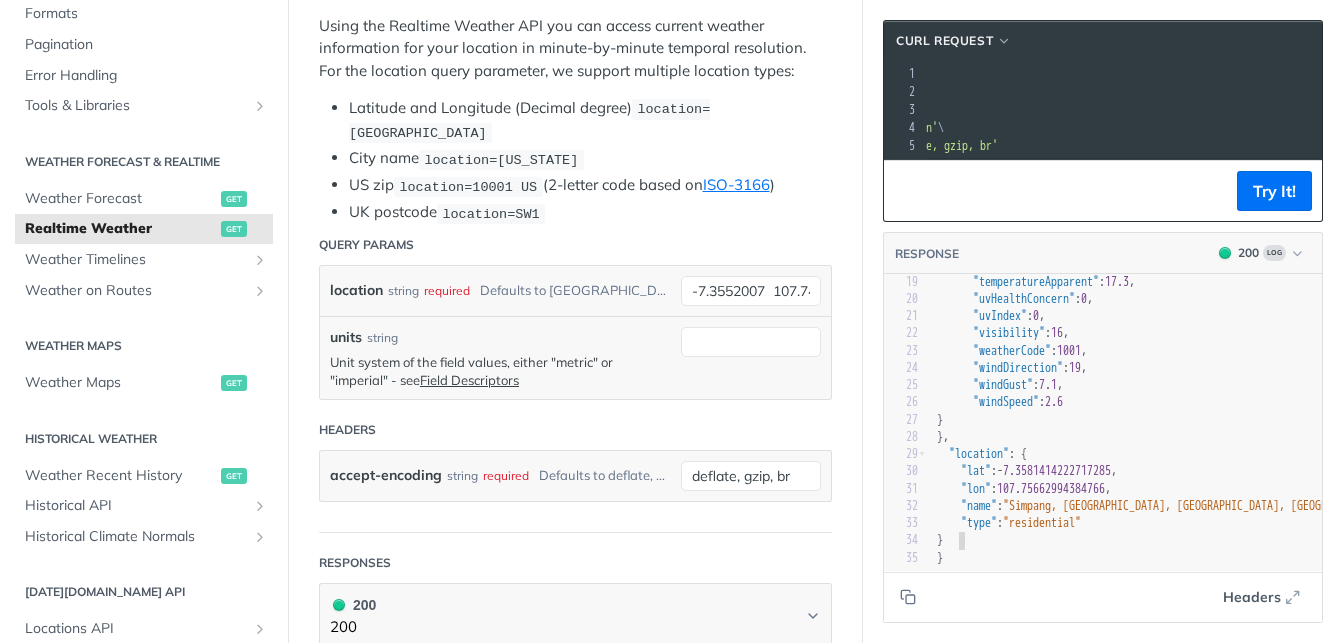 scroll, scrollTop: 0, scrollLeft: 52, axis: horizontal 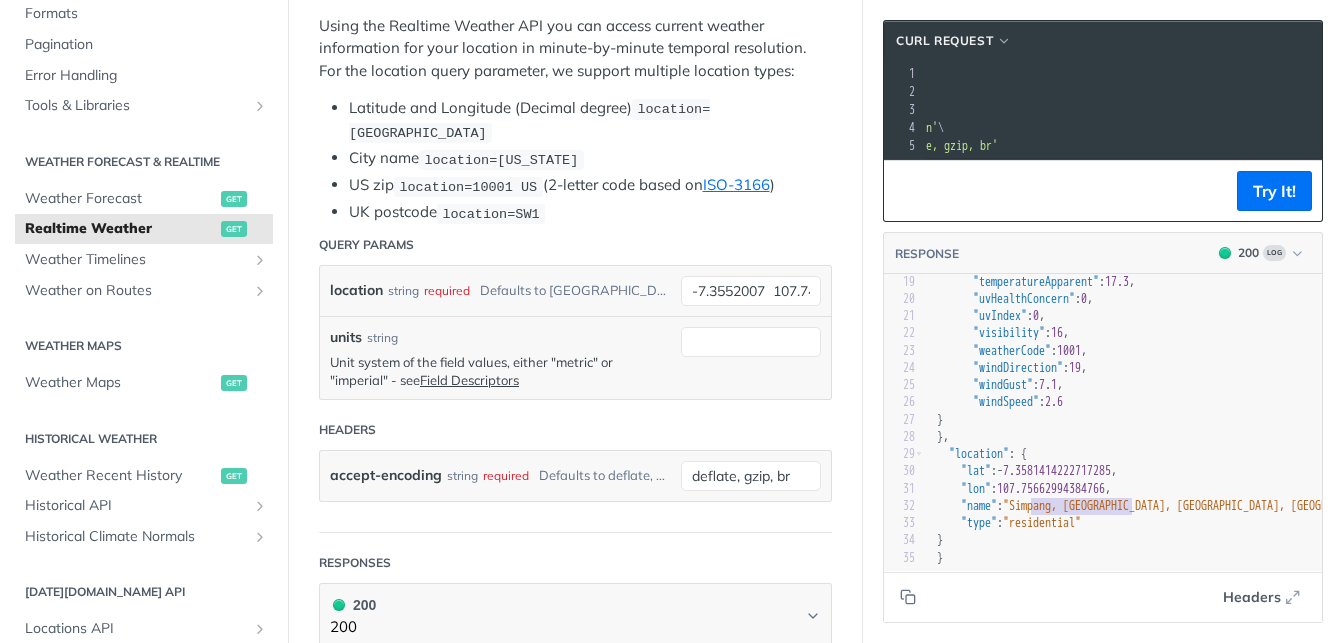 drag, startPoint x: 1032, startPoint y: 491, endPoint x: 1132, endPoint y: 496, distance: 100.12492 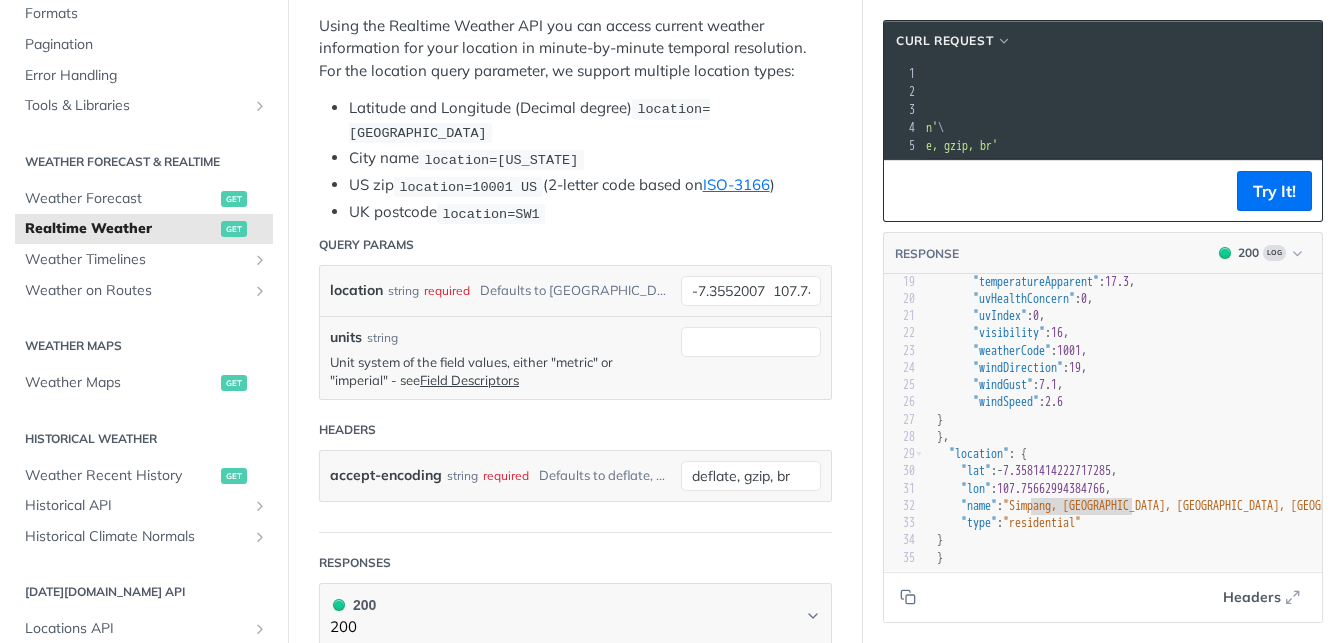 type on "[GEOGRAPHIC_DATA], [GEOGRAPHIC_DATA]" 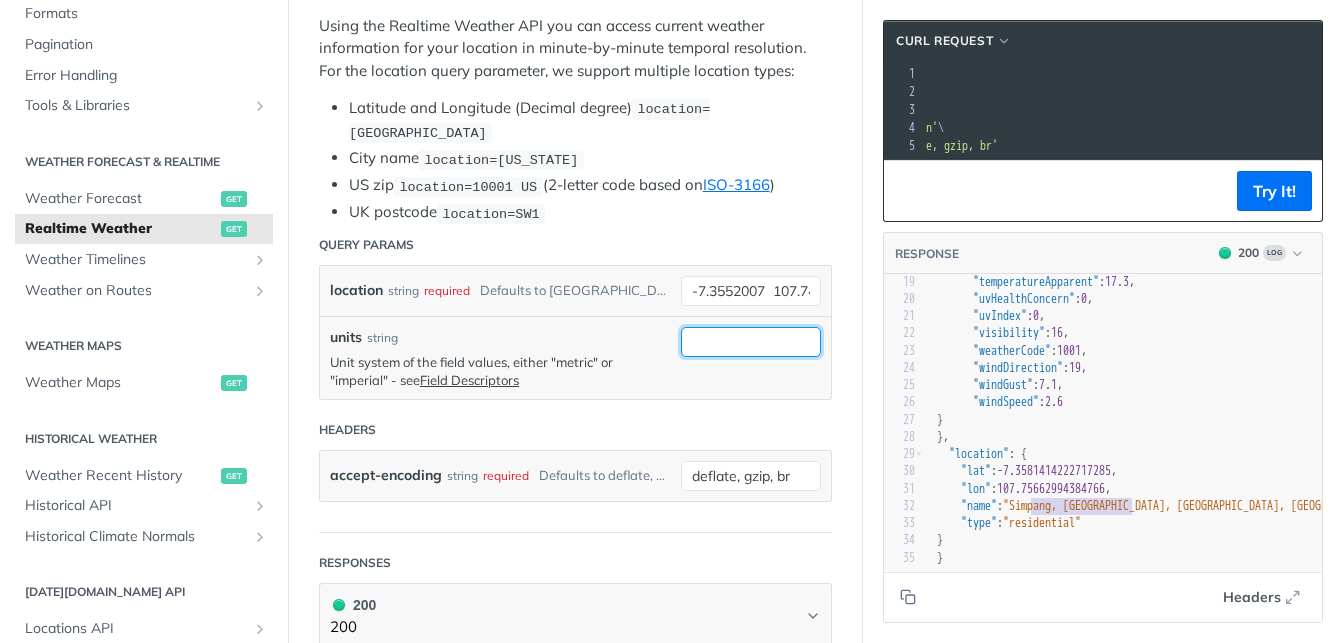 click on "units" at bounding box center [751, 342] 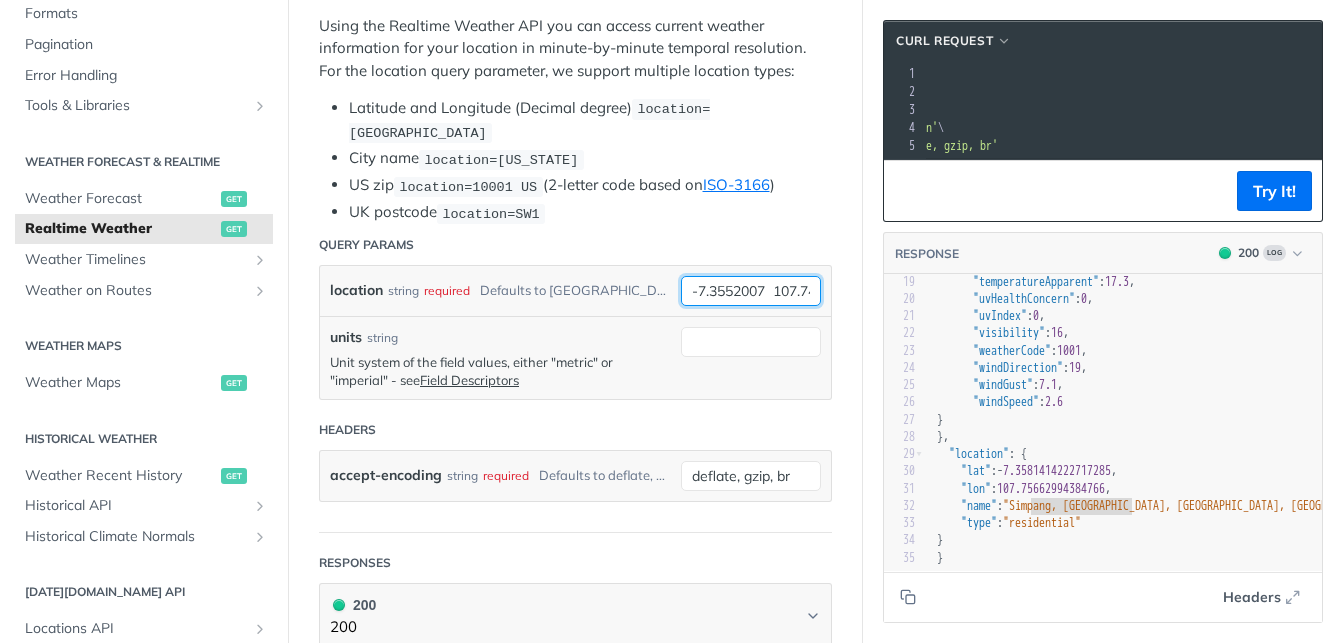 click on "-7.3552007  107.7488074" at bounding box center [751, 291] 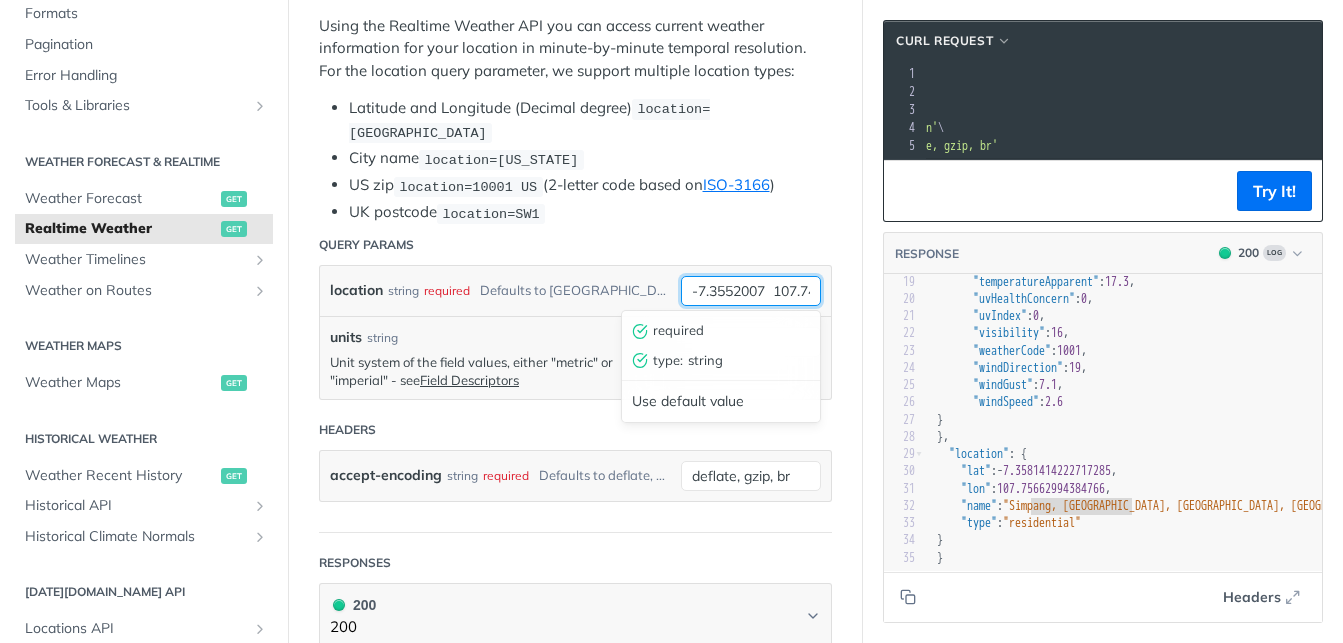 click on "-7.3552007  107.7488074" at bounding box center [751, 291] 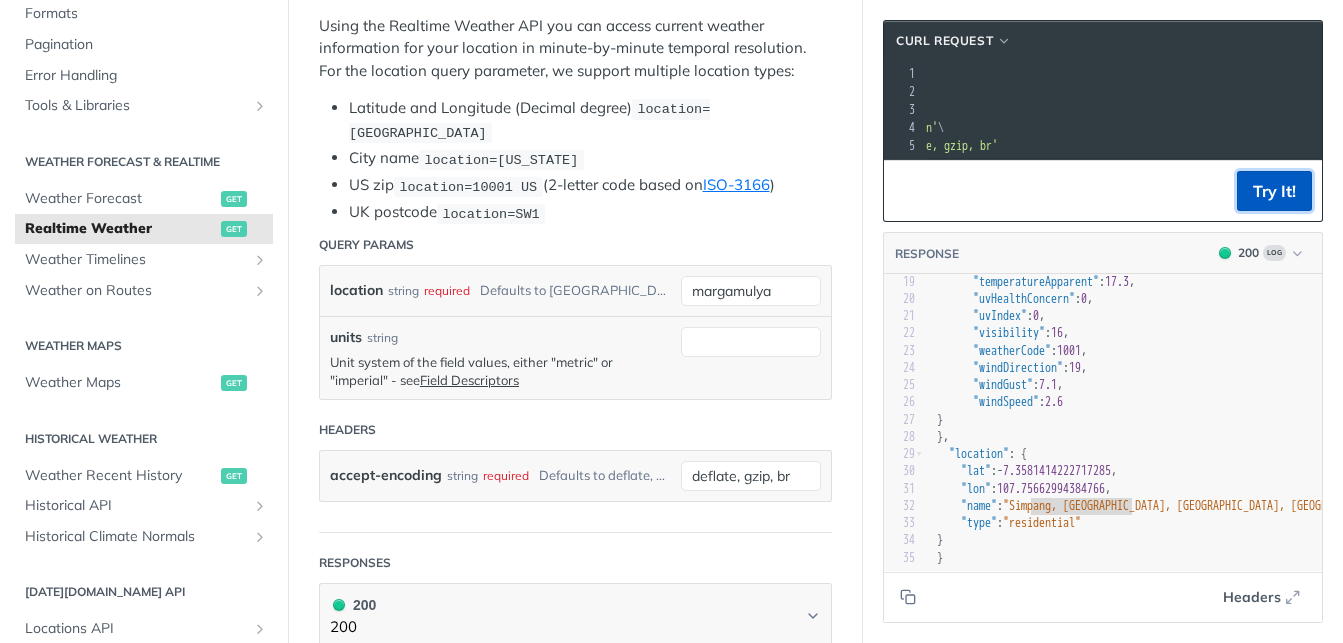 click on "Try It!" at bounding box center [1274, 191] 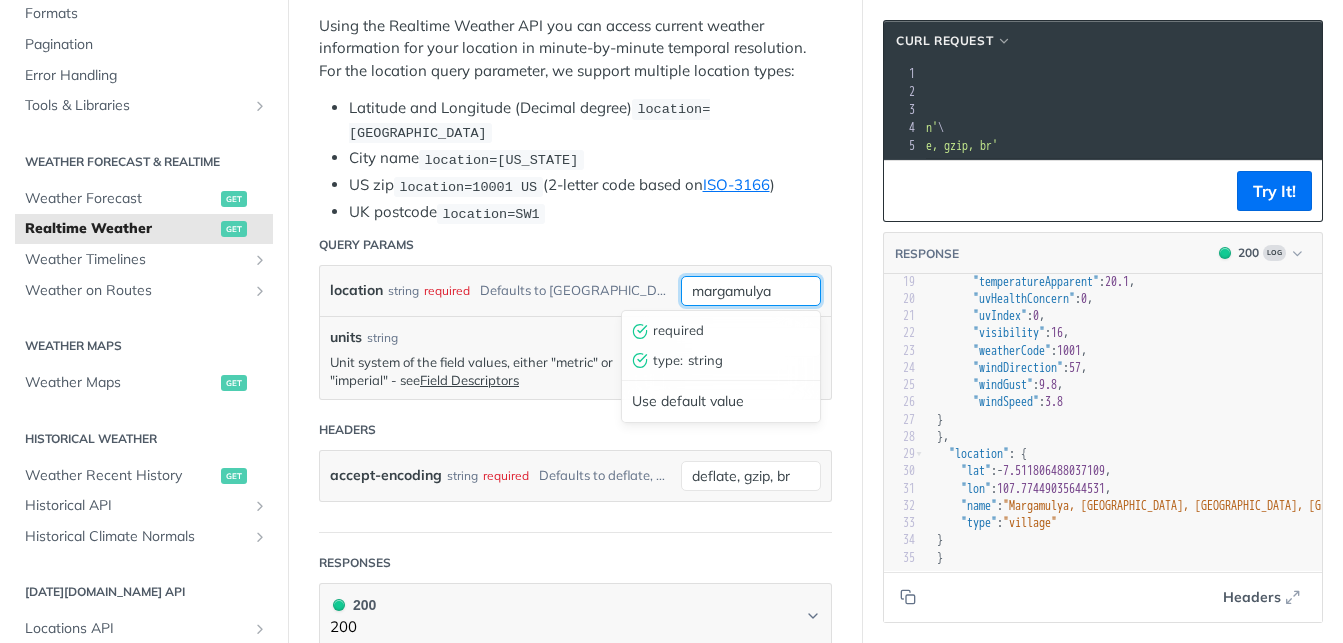 click on "margamulya" at bounding box center (751, 291) 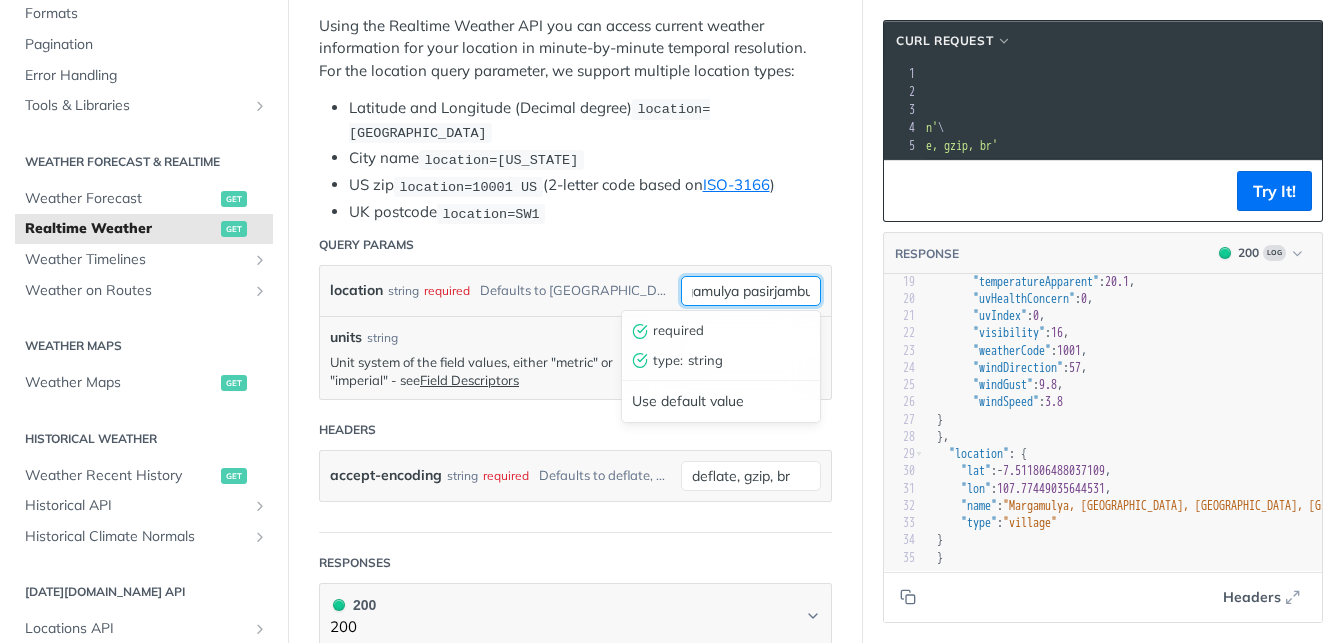 scroll, scrollTop: 0, scrollLeft: 40, axis: horizontal 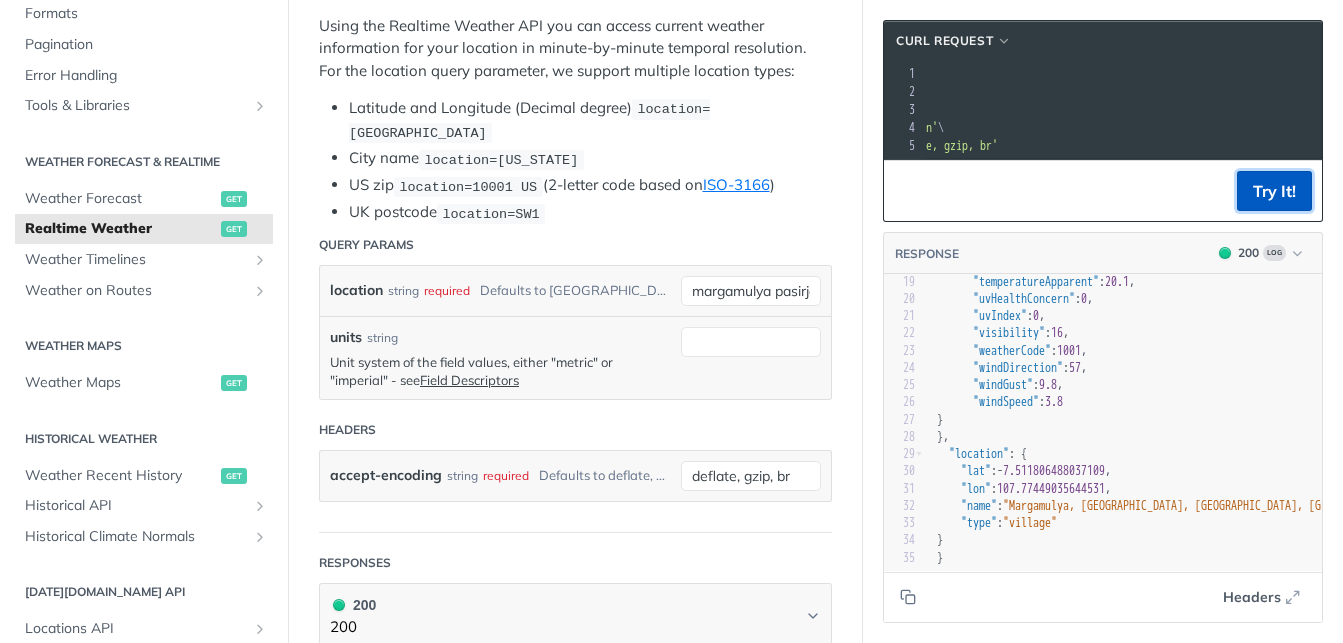 click on "Try It!" at bounding box center (1274, 191) 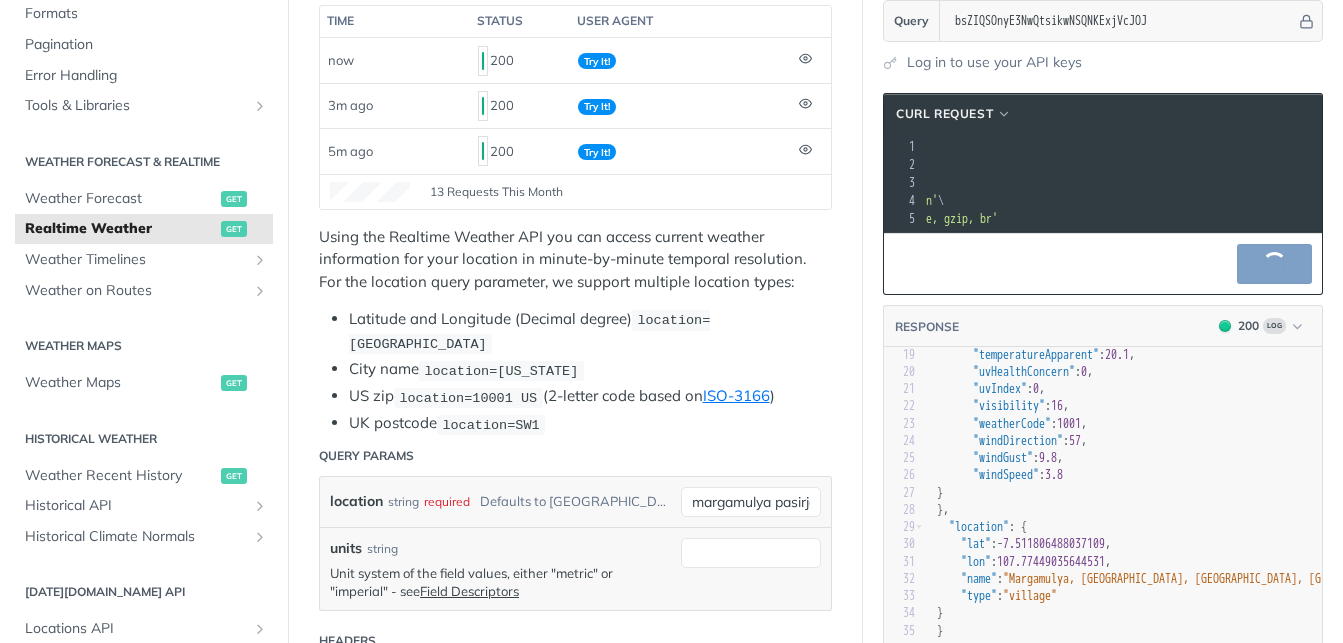 scroll, scrollTop: 0, scrollLeft: 0, axis: both 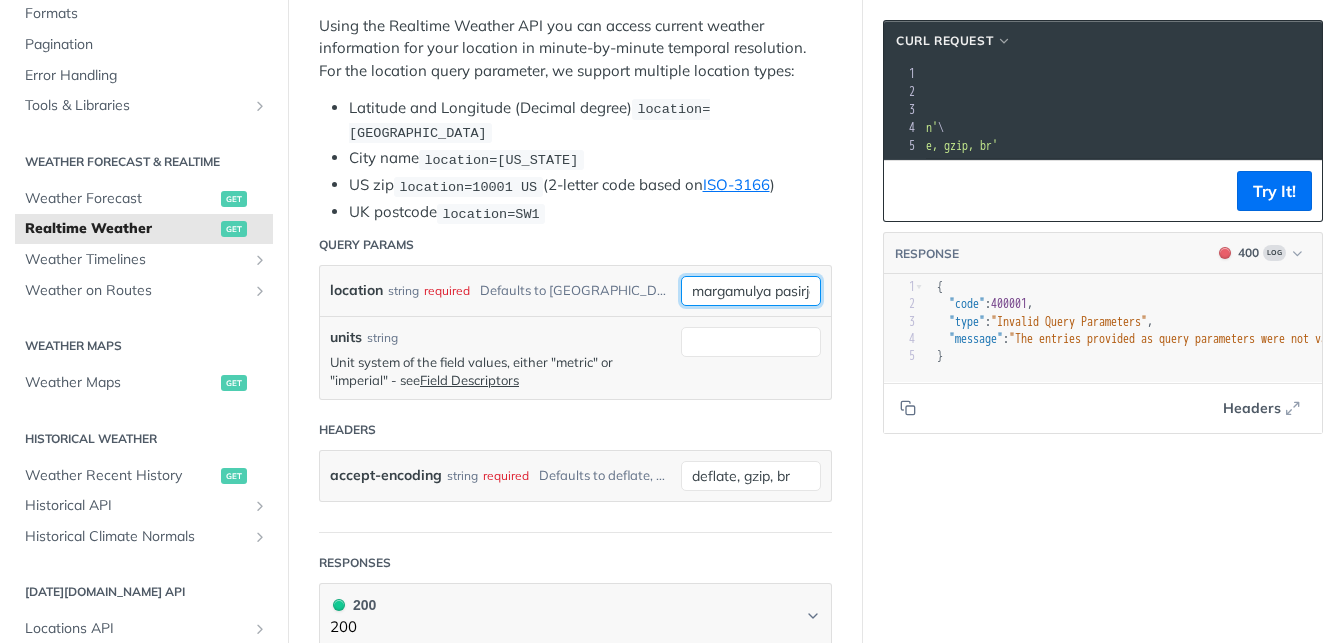 click on "margamulya pasirjambu" at bounding box center (751, 291) 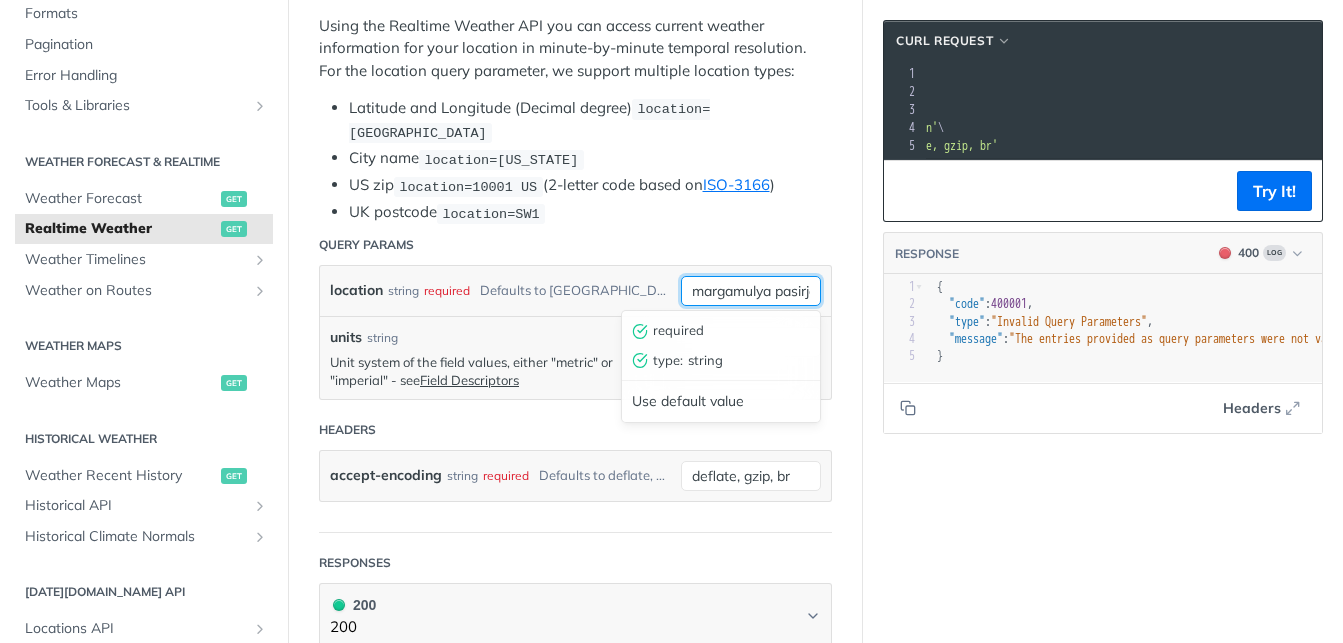click on "margamulya pasirjambu" at bounding box center (751, 291) 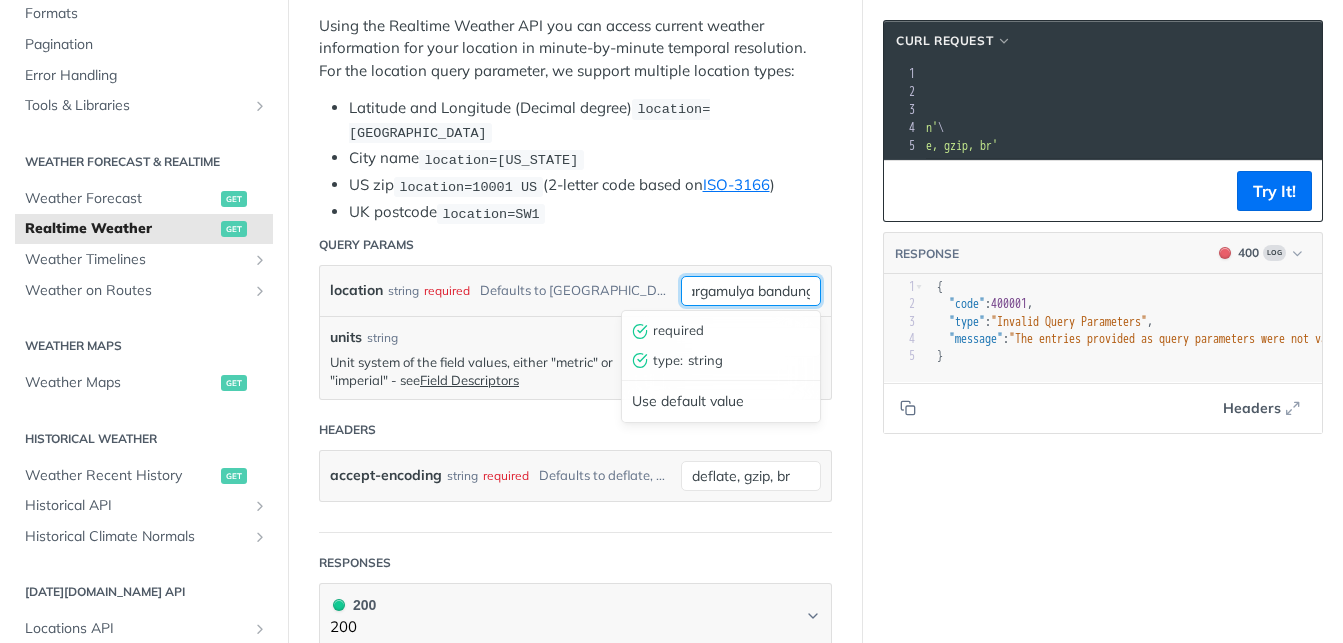 scroll, scrollTop: 0, scrollLeft: 25, axis: horizontal 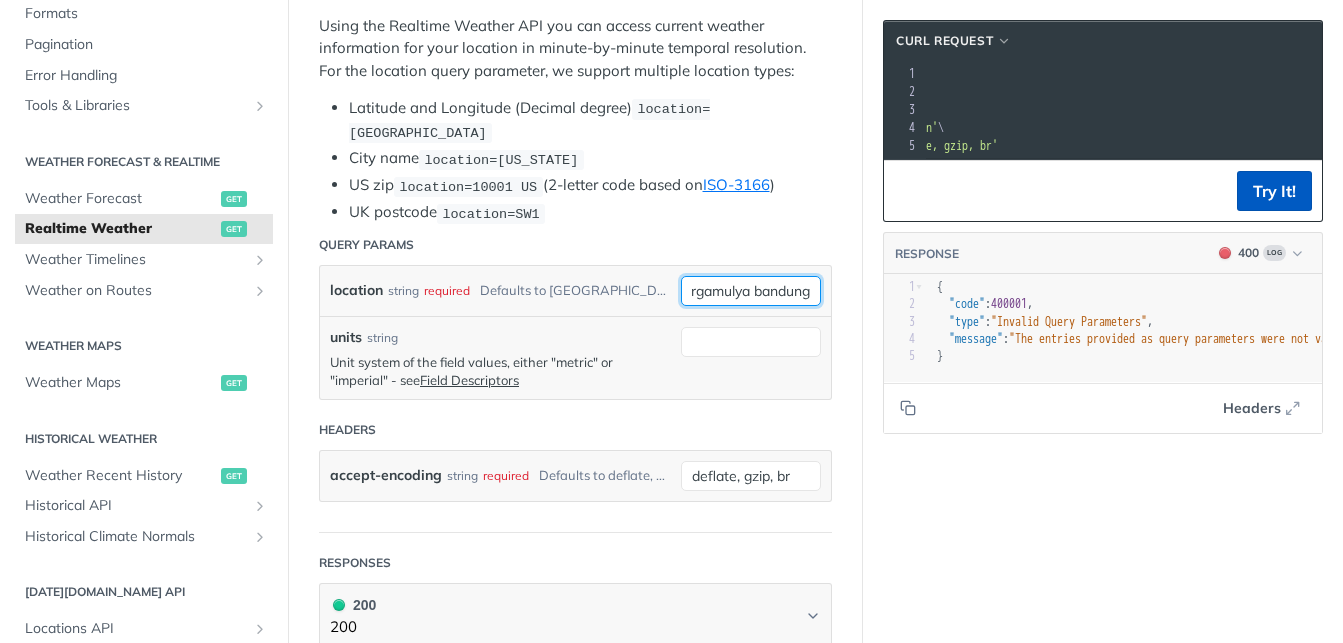 type on "margamulya bandung" 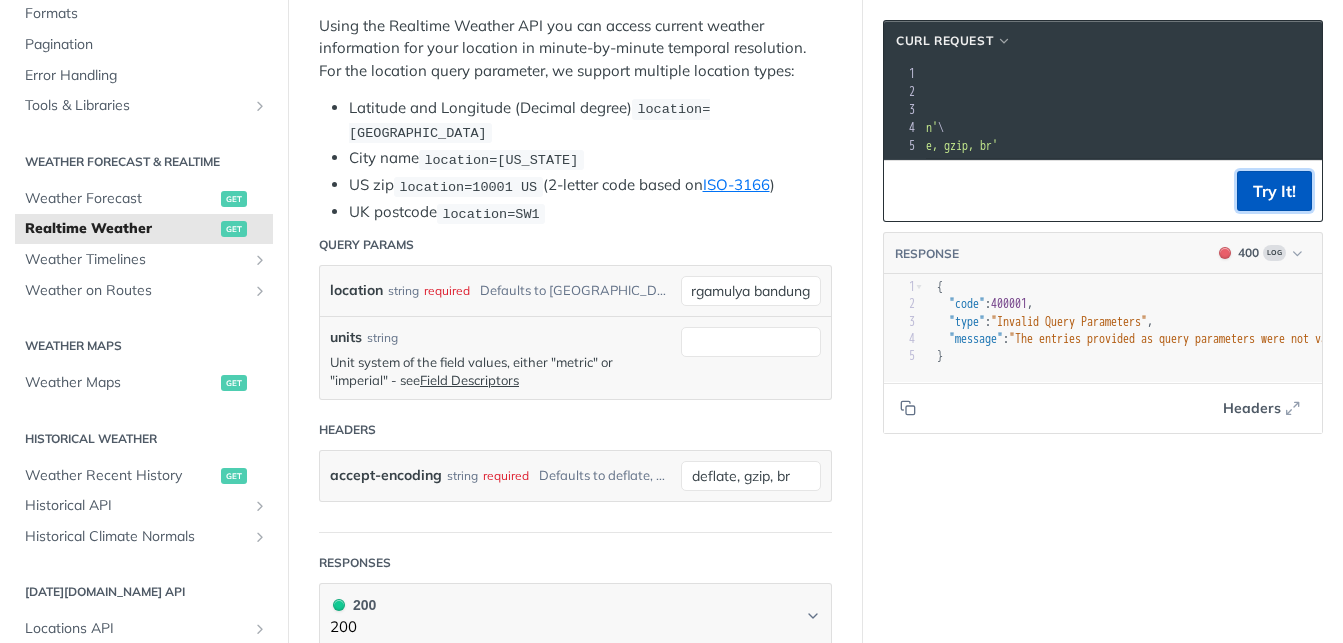 scroll, scrollTop: 0, scrollLeft: 0, axis: both 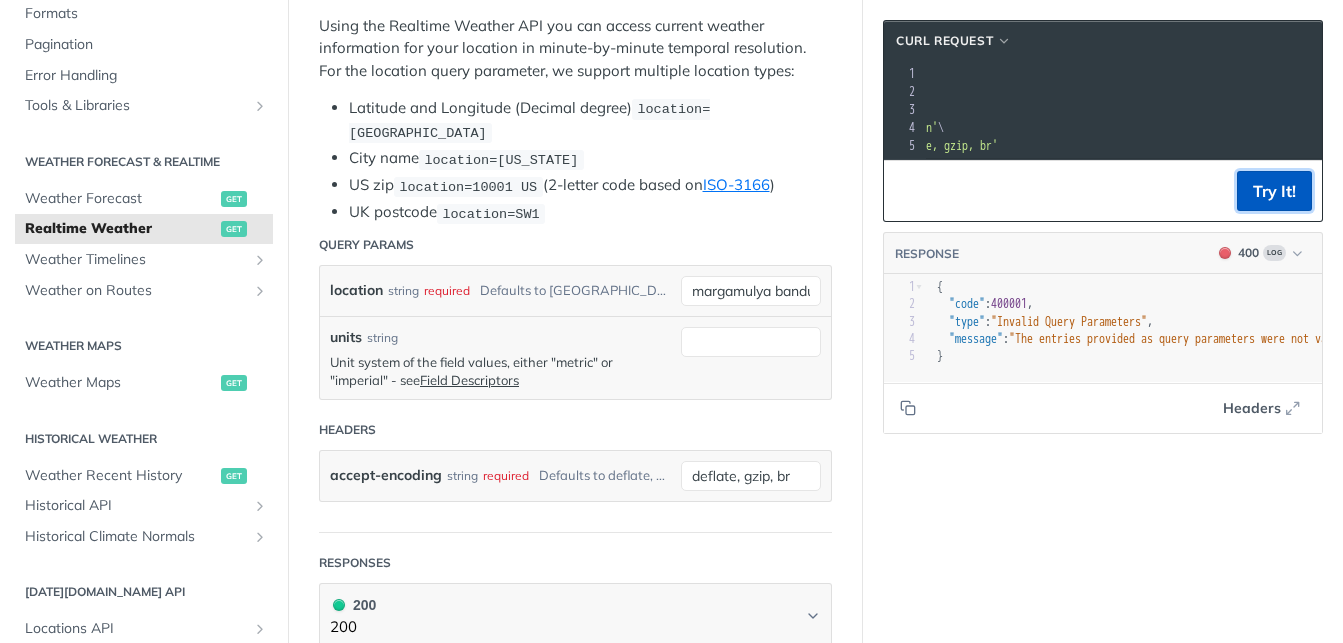click on "Try It!" at bounding box center (1274, 191) 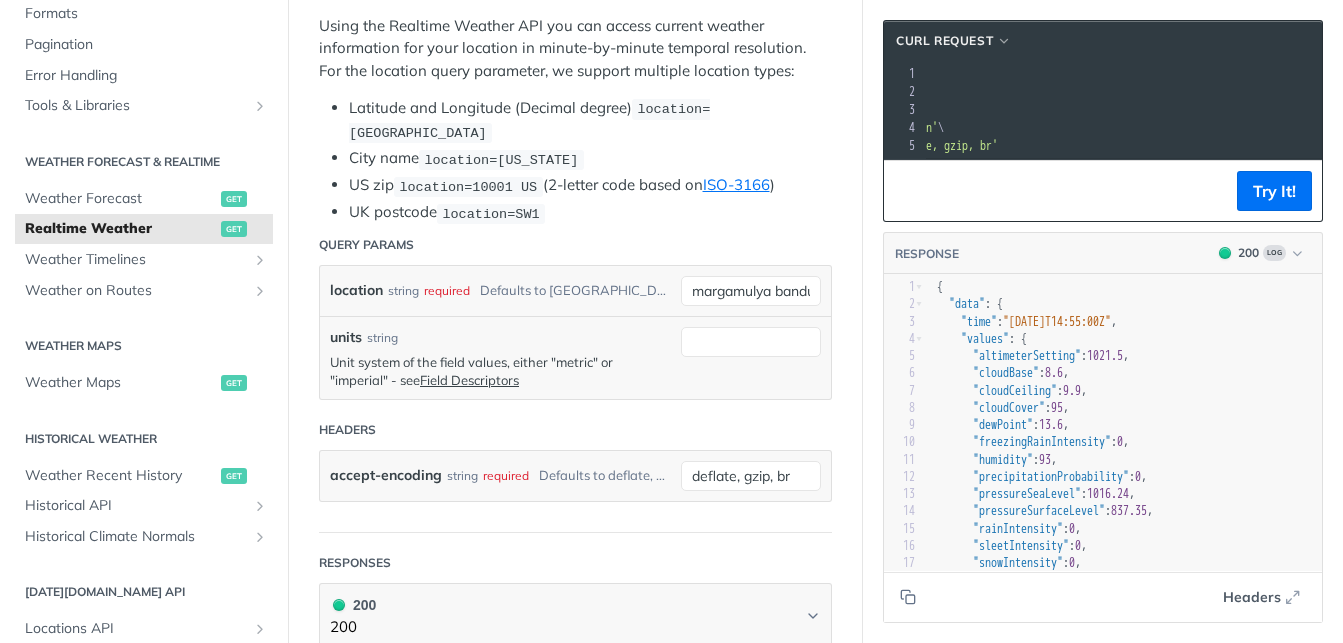 scroll, scrollTop: 155, scrollLeft: 0, axis: vertical 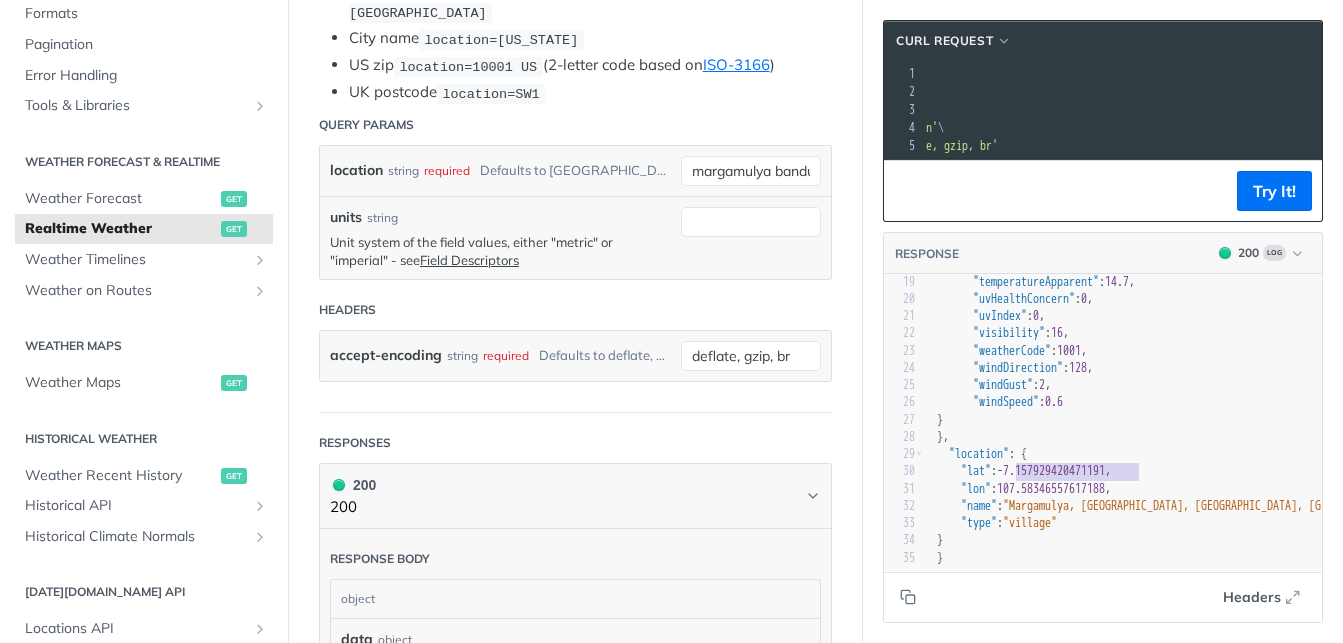 type on "-7.157929420471191" 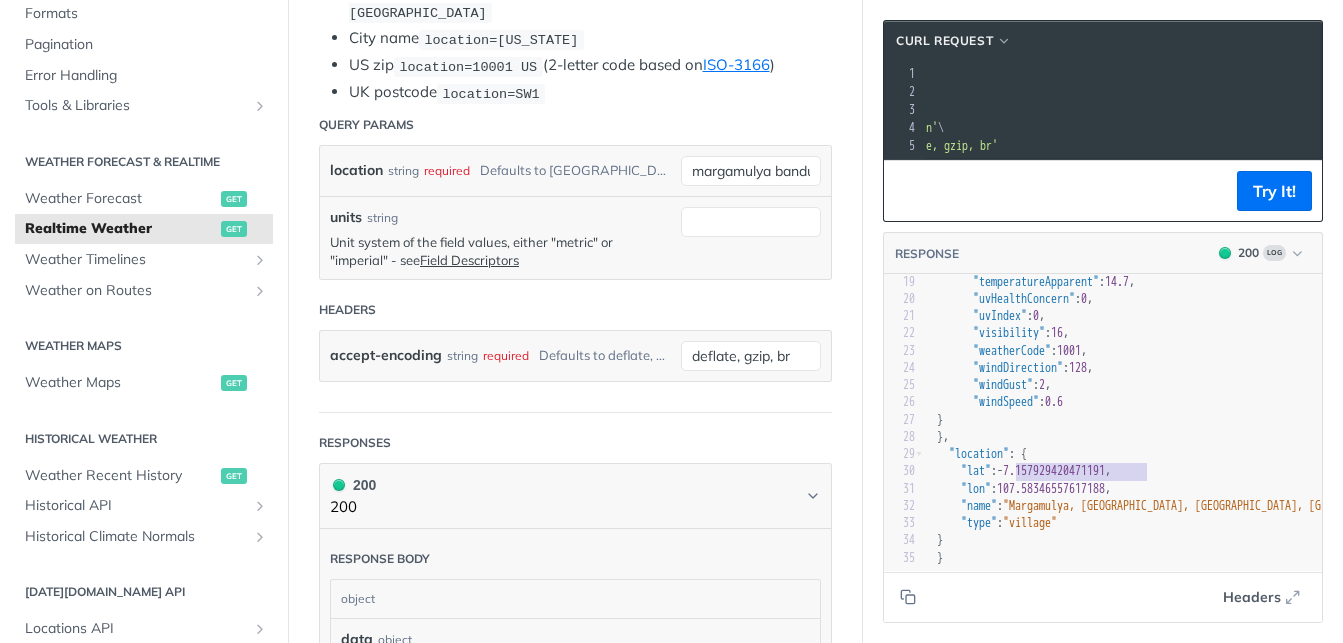 drag, startPoint x: 1019, startPoint y: 455, endPoint x: 1146, endPoint y: 460, distance: 127.09839 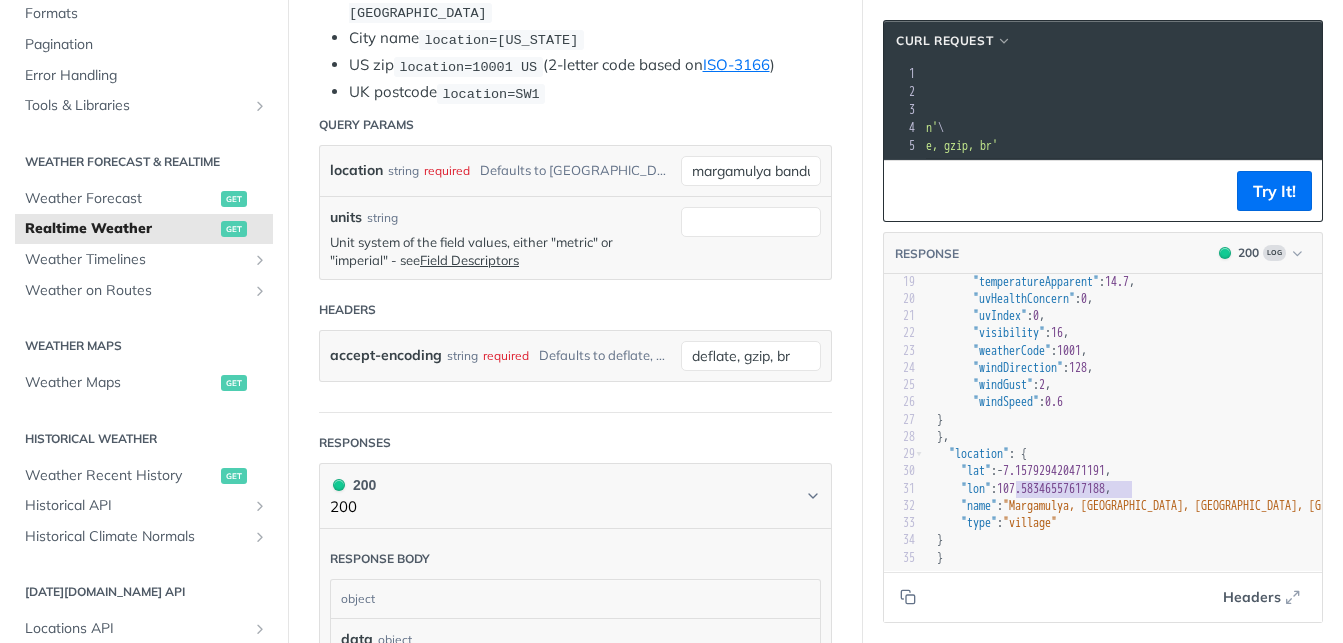 type on "107.58346557617188" 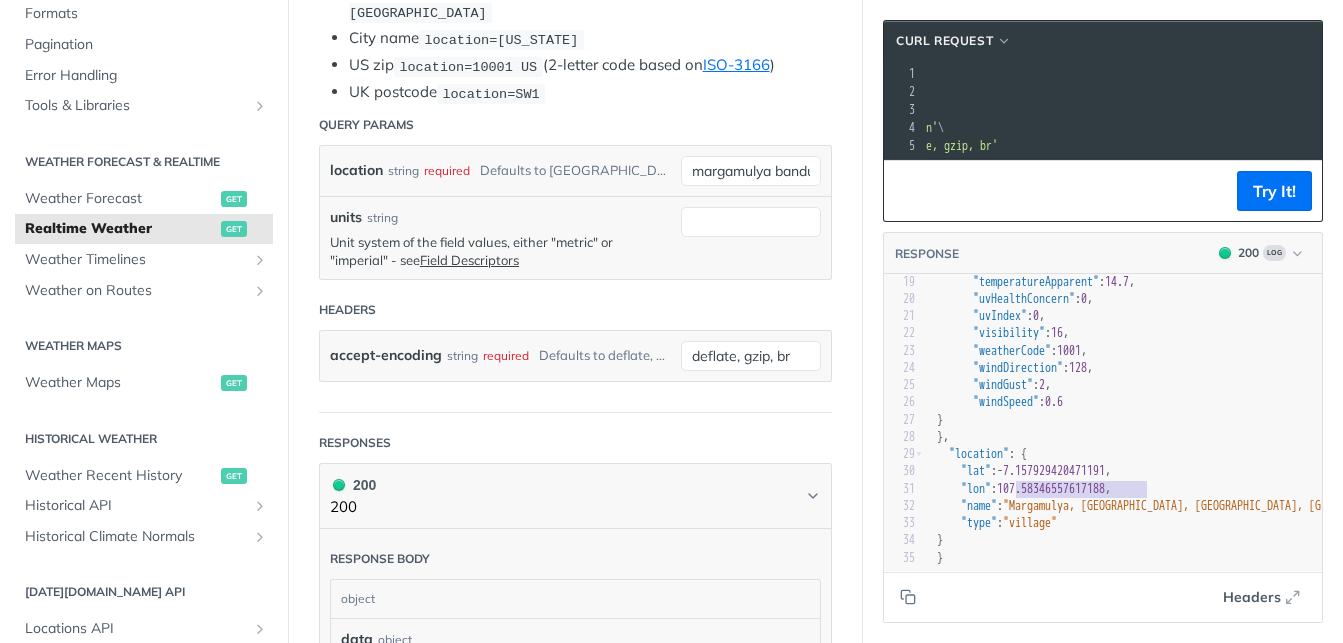 drag, startPoint x: 1019, startPoint y: 473, endPoint x: 1148, endPoint y: 476, distance: 129.03488 